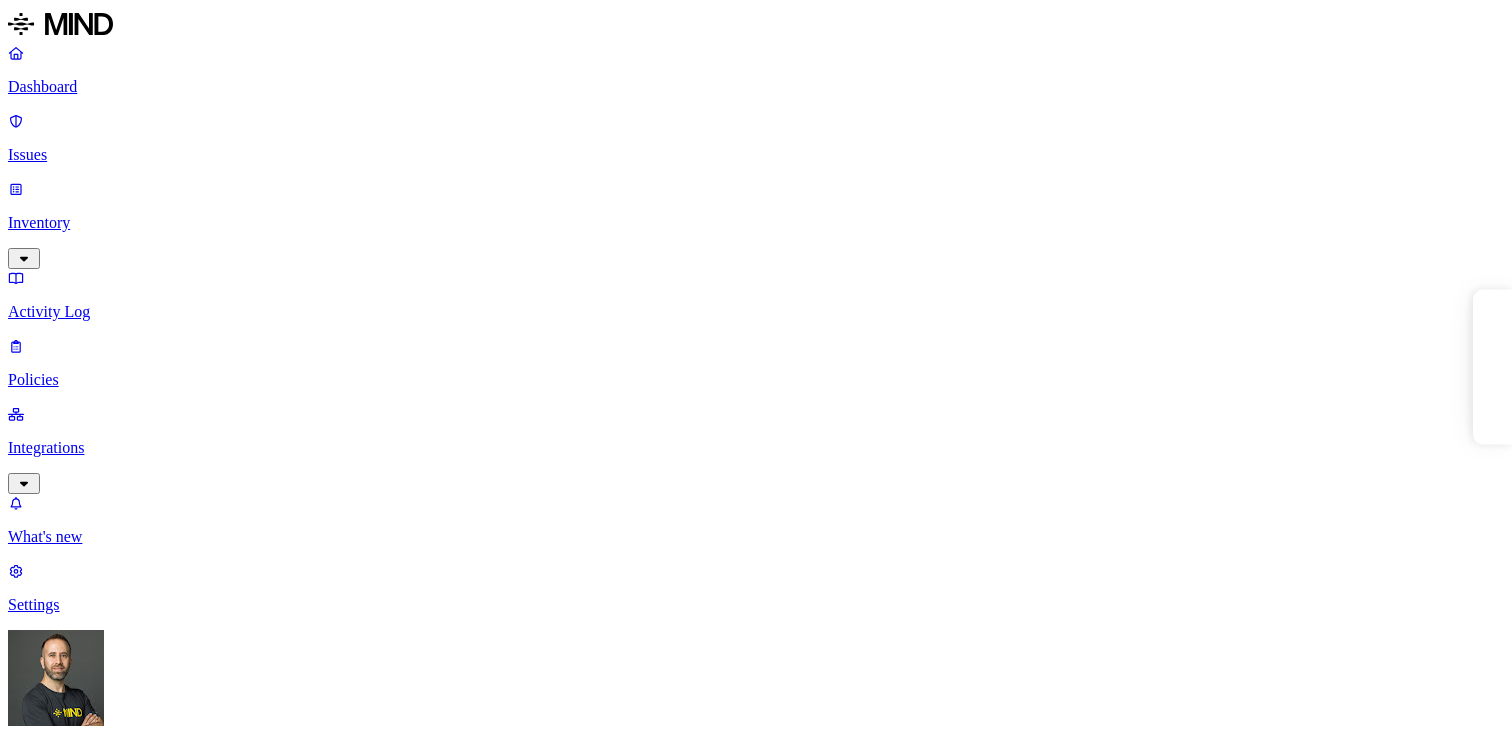 scroll, scrollTop: 0, scrollLeft: 0, axis: both 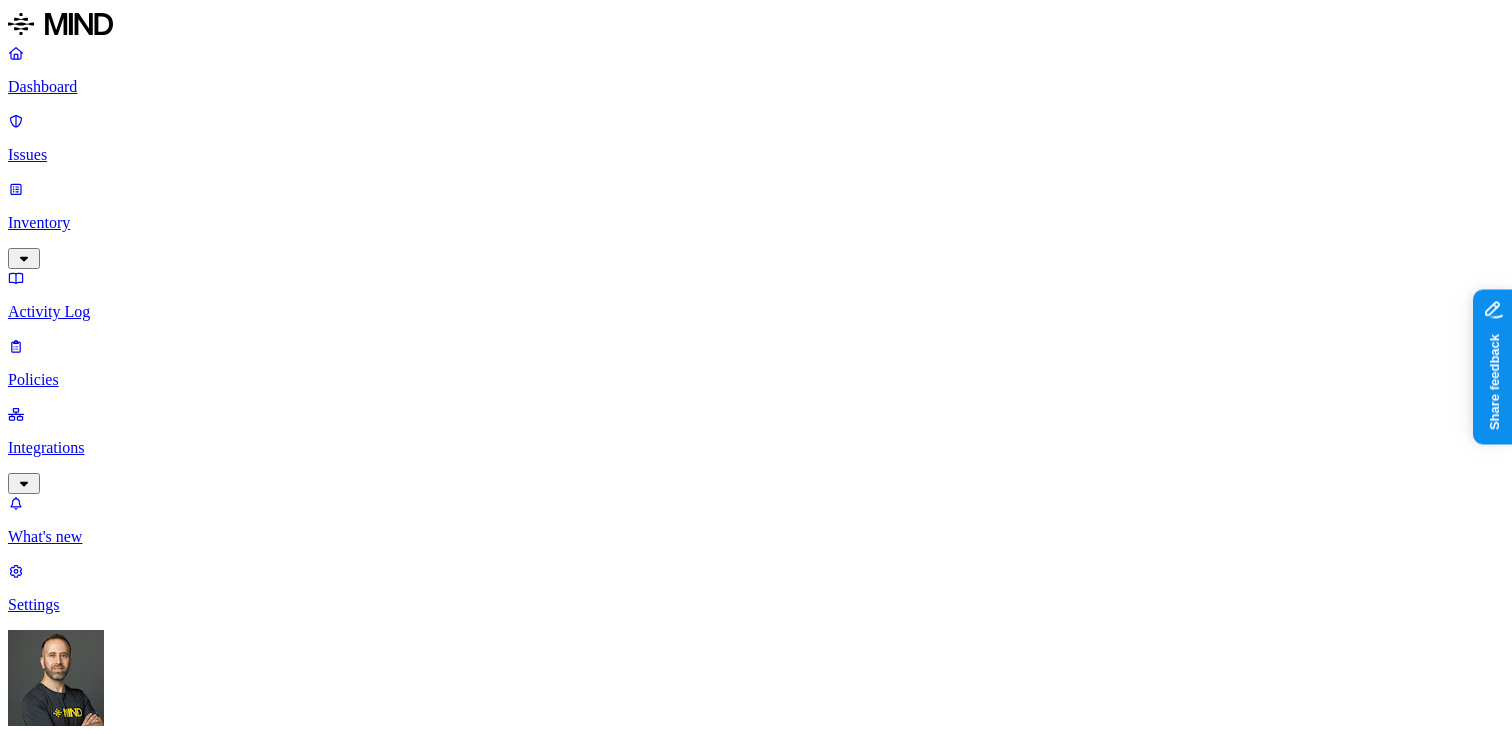 click on "Inventory" at bounding box center [756, 223] 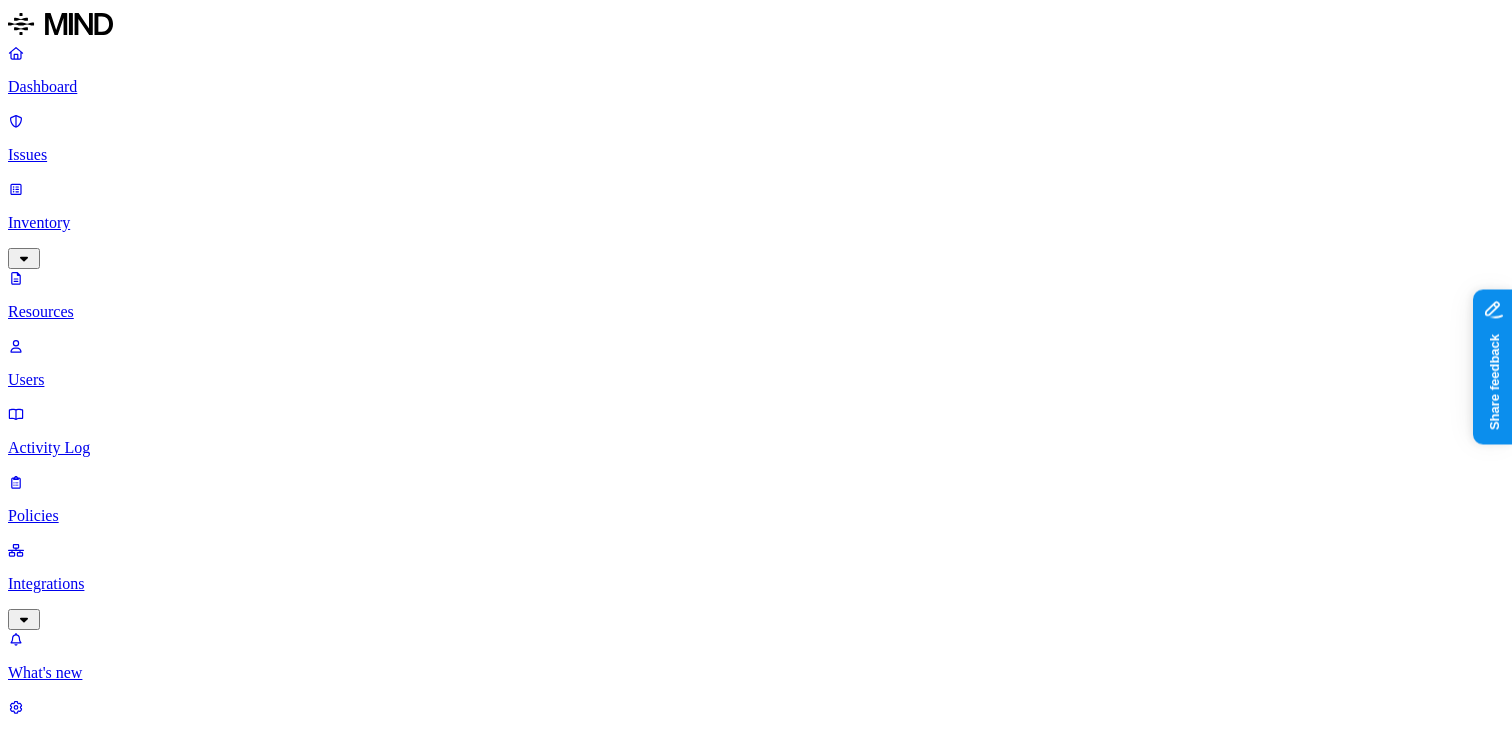 click on "Labels" at bounding box center (35, 1174) 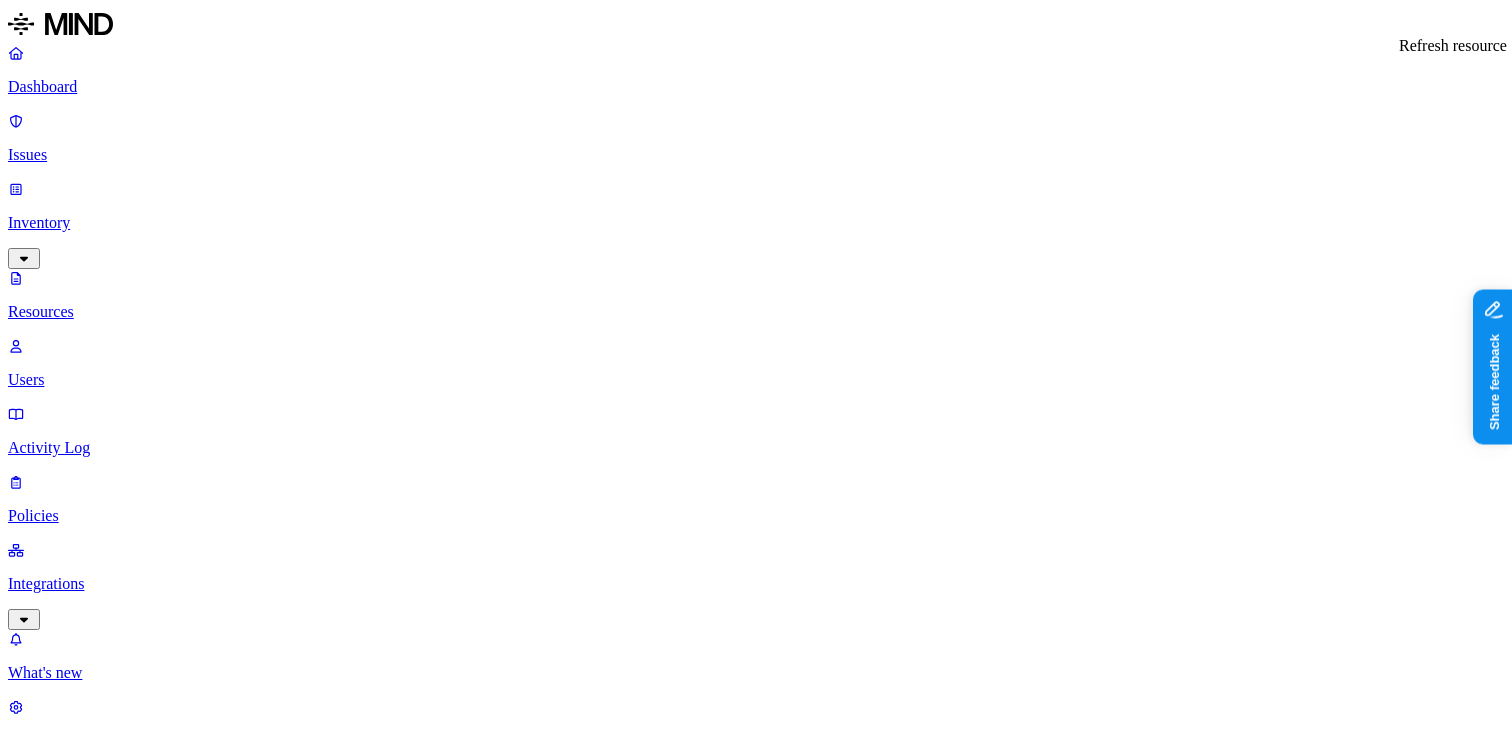 click 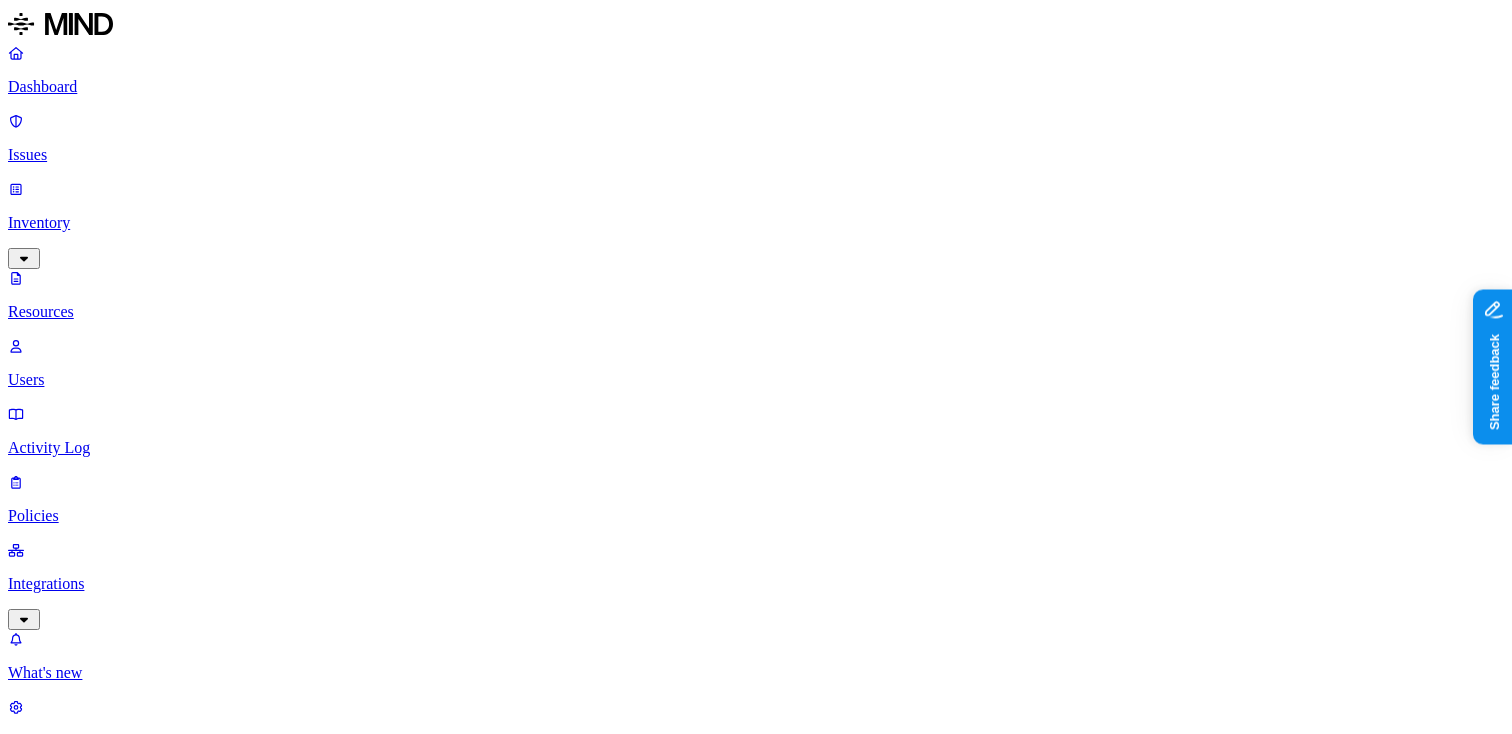 click 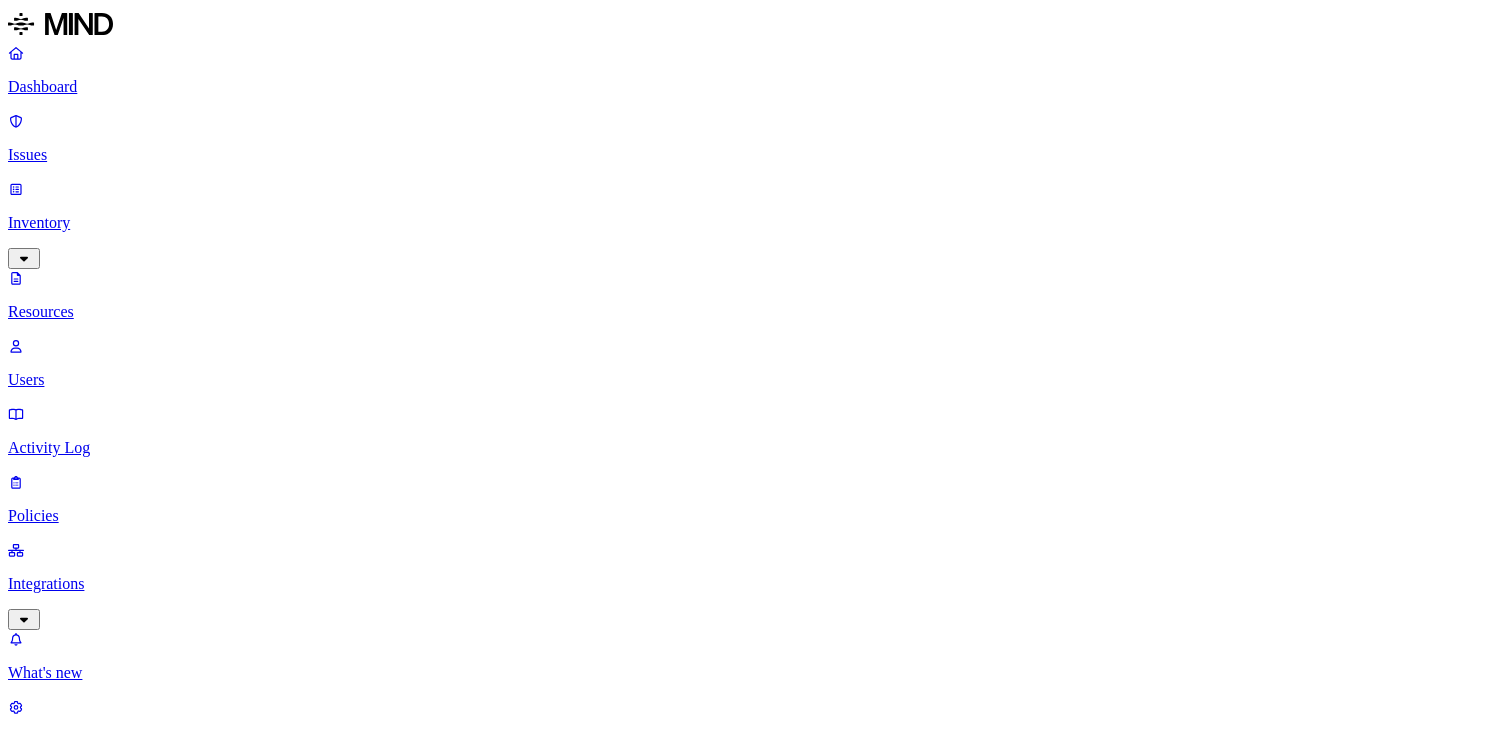 scroll, scrollTop: 0, scrollLeft: 0, axis: both 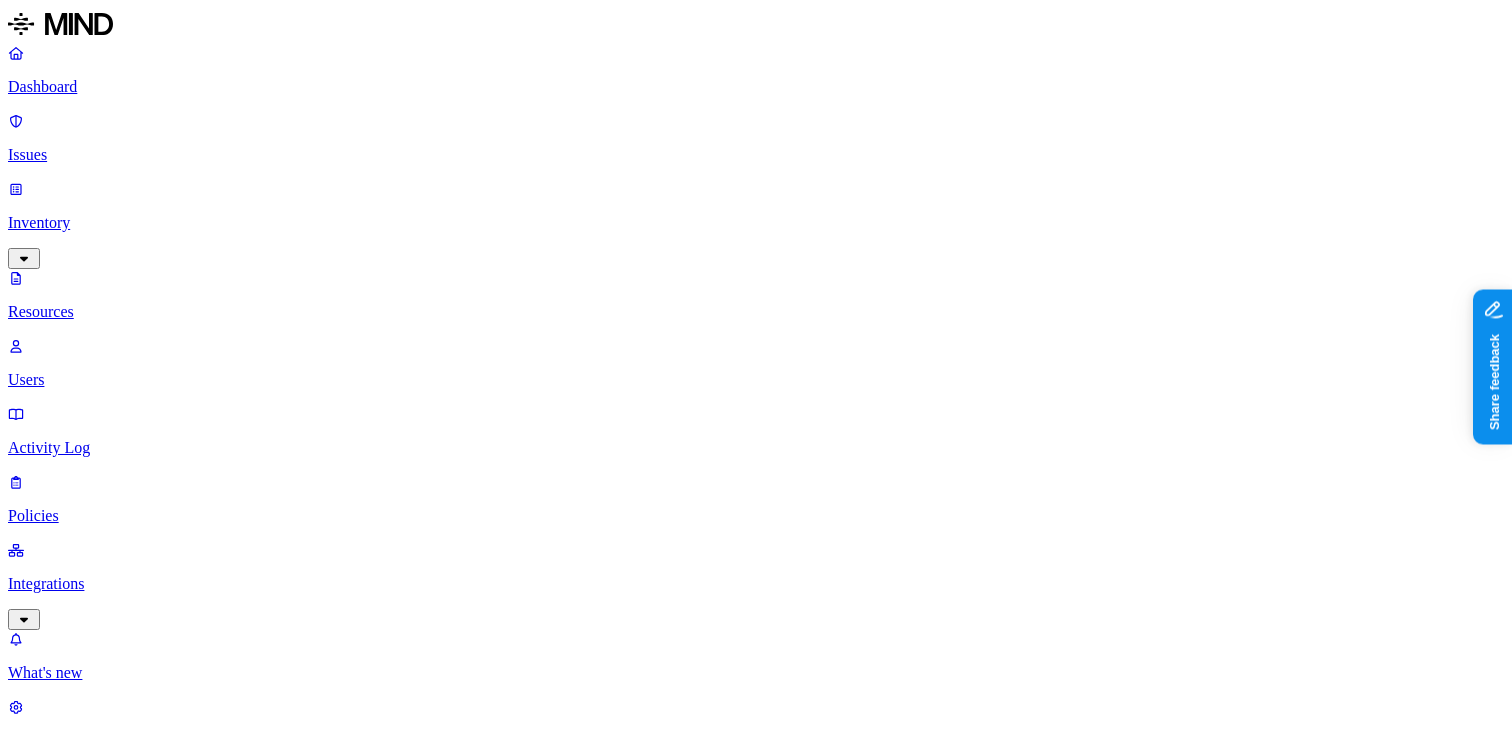 type 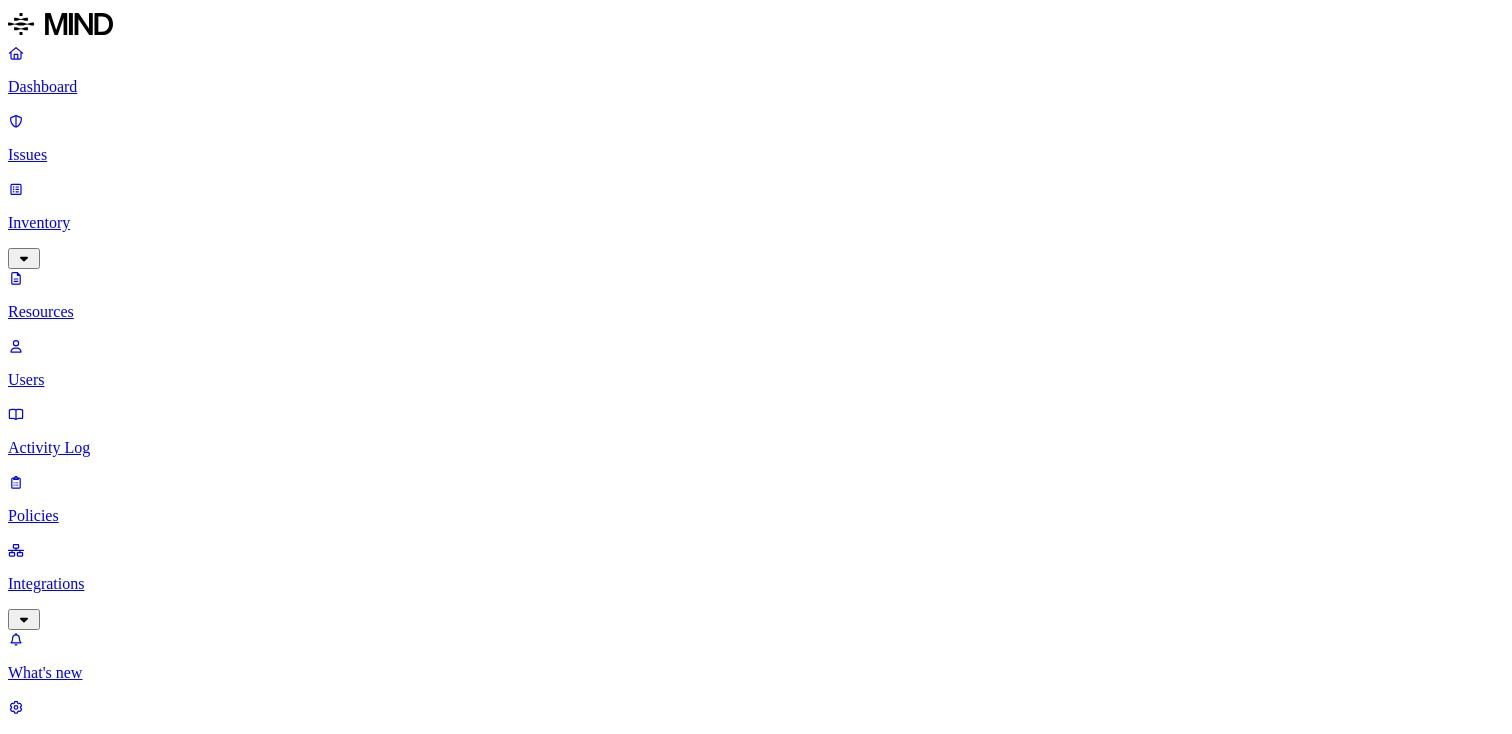 scroll, scrollTop: 0, scrollLeft: 0, axis: both 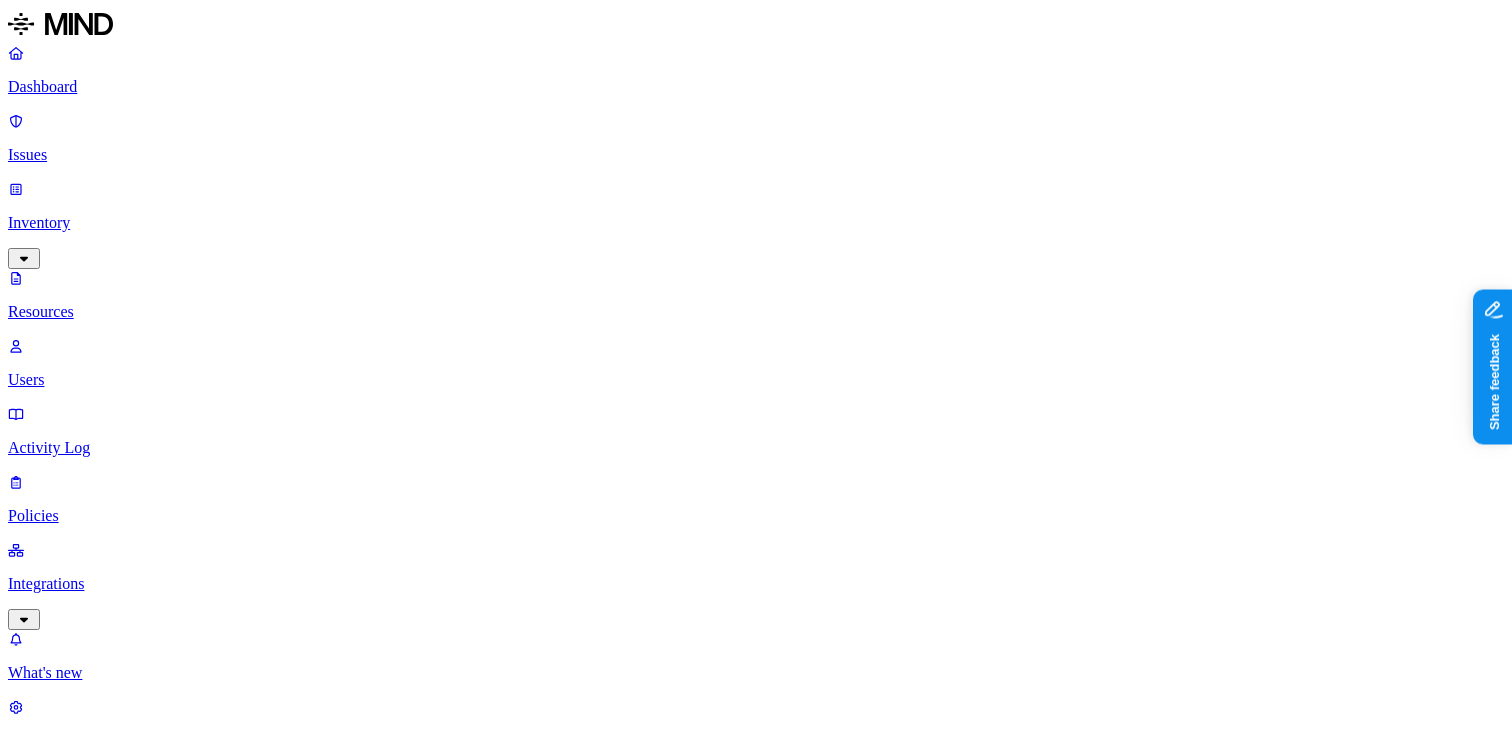 click on "Manpower Request Form_FAE EMEA GER.xlsx – – Public Internal 2 Jul 16, 2025, 11:00 AM Tom Schildknecht/Microsoft Teams-Chatdateien Personnel Action Form .incl org change  王广普 异动表 2.xlsx – – Public Internal 3 Jul 16, 2025, 05:59 AM Kelsey Wen (溫靜)/Microsoft Teams 聊天文件 Personnel Action Form .incl org change  王广普 异动表 1.xlsx – – Public Internal 3 Jul 16, 2025, 03:41 AM Kelsey Wen (溫靜)/Microsoft Teams 聊天文件 Personnel Action Form .incl org change  王广普 异动表.xlsx – – Public Internal 3 Jul 14, 2025, 12:03 PM Kelsey Wen (溫靜)/Microsoft Teams 聊天文件 Detail calculation 2025 - v6_FT.xlsx – – Public Internal 3 Jul 16, 2025, 08:18 PM Francesco Tatoli/Documents/MCD - YAGEO/HR/CY25/Forced vacation" at bounding box center (579, 1545) 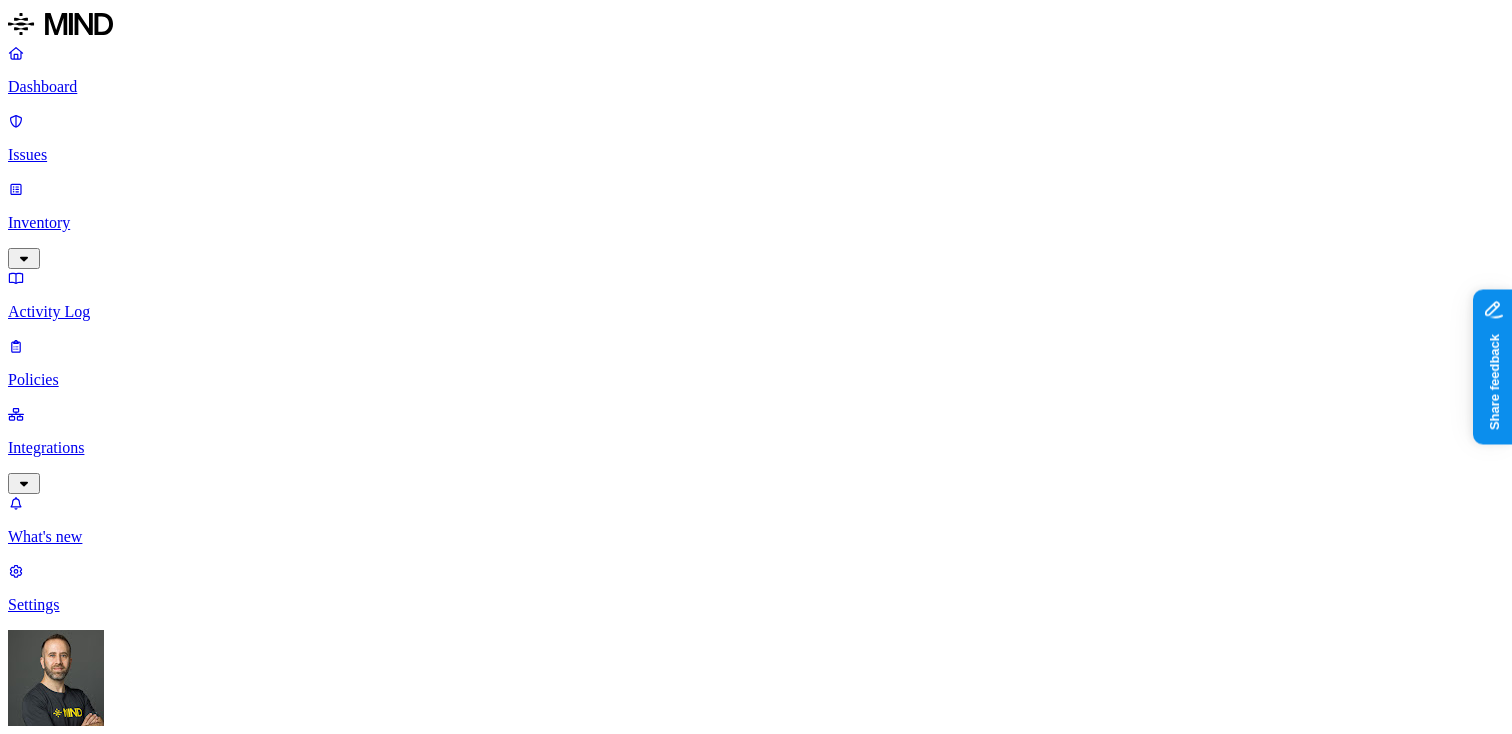 click on "Dashboard Issues Inventory Activity Log Policies Integrations What's new 1 Settings Tom Mayblum Yageo Dashboard 0 Discovery Detection Prevention Last update: 11:15 AM Scanned resources 25M Resources by integration 25M O365 PII 1.11M Person Name 924K Email address 780K Phone number 321K Address 179K IBAN 75.8K SSN 7.51K PCI 4.55K Credit card 4.55K Secrets 3.14K Password 2.28K Azure credentials 575 Encryption Key 257 AWS credentials 18 GCP credentials 4 OpenAI API Key 3 Other 1.45M Source code 1.45M CUI 16 Top resources with sensitive data Resource Sensitive records Owner Last access Candidates and Opportunities.xlsx Email address 5000 Person Name 648 Address 94 Phone number 5000 Elly Woody May 30, 2025, 11:14 PM 5. AdventureWorks DW 2012.accdb Email address 5000 Person Name 331 Address 386 Phone number 5000 Giacomo Brunetti May 26, 2025, 05:34 PM 5. AdventureWorks DW 2012.accdb Email address 5000 Person Name 331 Address 386 Phone number 5000 Sara Accursi Jun 16, 2025, 01:05 PM Email address 5000 331" at bounding box center [756, 1564] 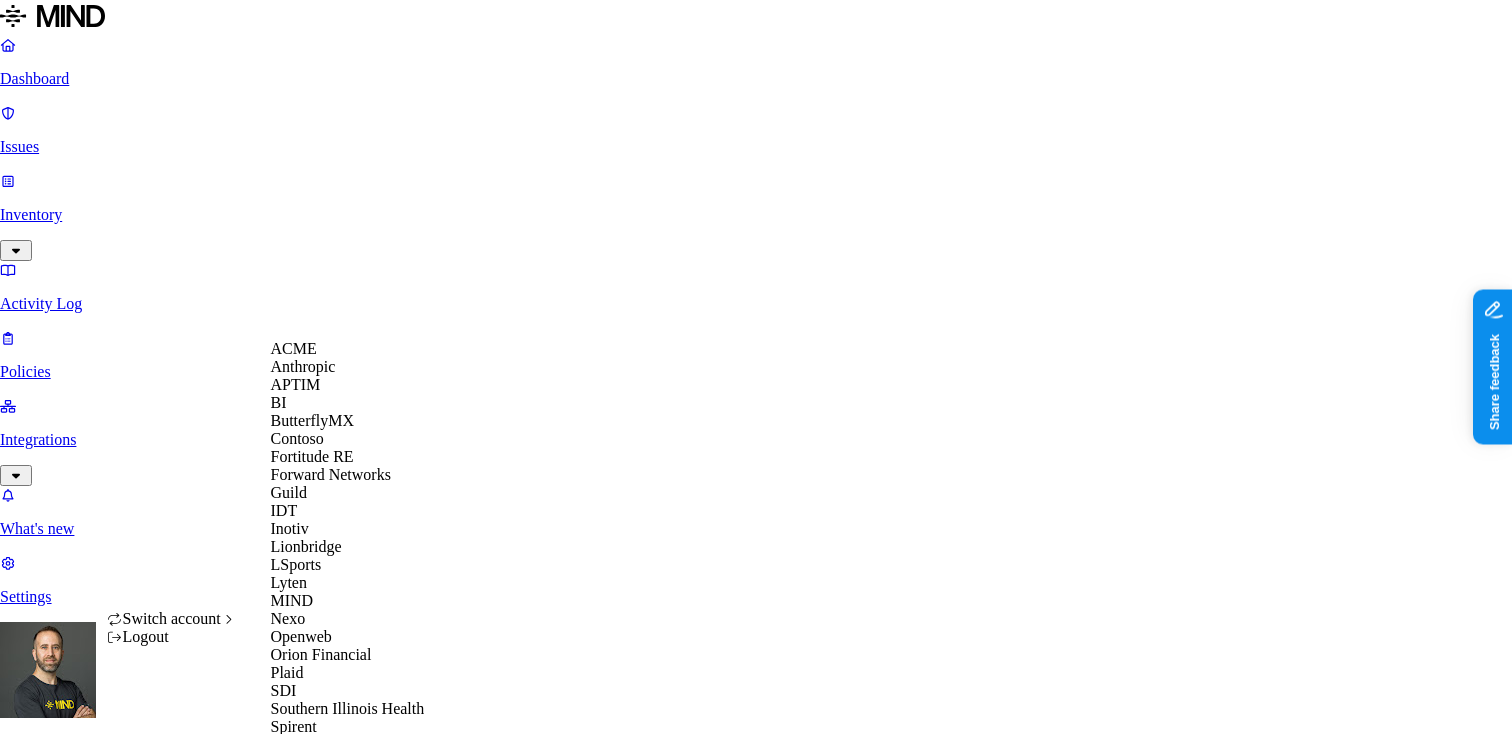 scroll, scrollTop: 135, scrollLeft: 0, axis: vertical 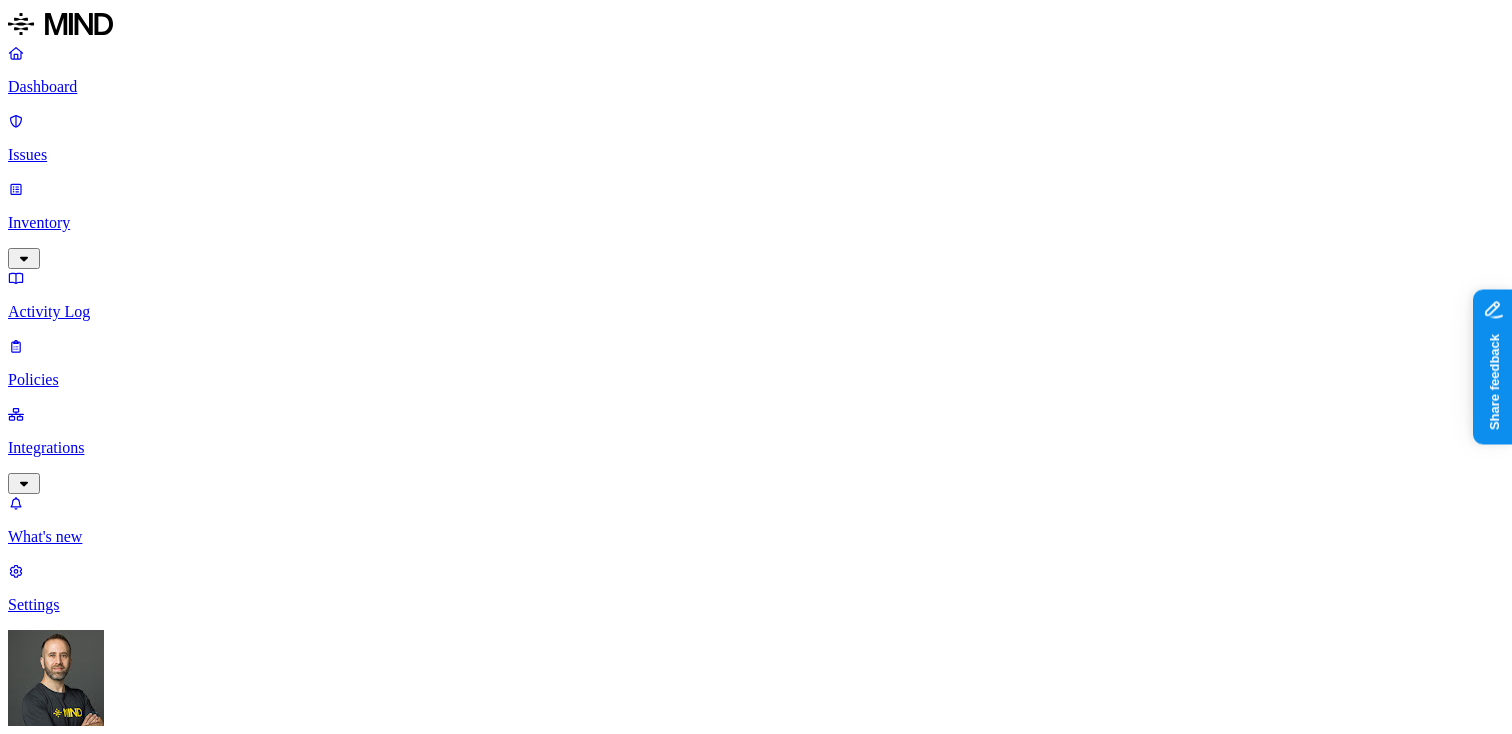 click on "Inventory" at bounding box center [756, 223] 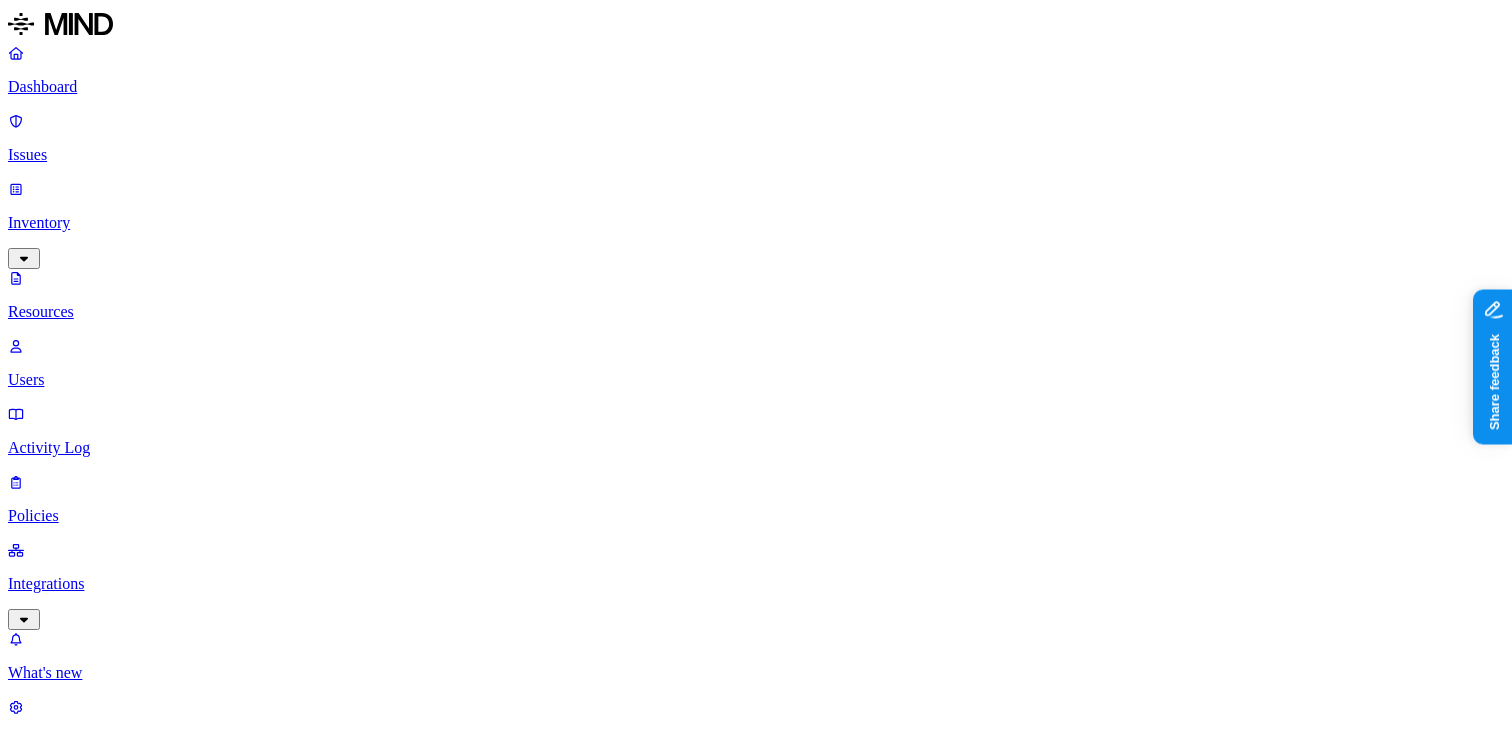 click on "Dashboard Issues Inventory Resources Users Activity Log Policies Integrations What's new 1 Settings Tom Mayblum Inotiv Resources Kind File type Classification Category Data types Access Last access Drive name Encrypted 10,000+ Resources Kind Resource Classification Category Access Last access time Full path MPEG Streamclip Guide.pdf PII / PHI 2 – – – dept/BizDev/Marketing/Marketing/HandySoftware/MPEG_Streamclip_1.2 DSC05616.JPG – – – Jun 17, 2025, 07:42 PM Traci Jenkins/Pictures DSC05615.JPG – – – Jun 17, 2025, 07:42 PM Traci Jenkins/Pictures DSC05614.JPG – – – Jun 17, 2025, 07:42 PM Traci Jenkins/Pictures Virtual Servers us234wapxv01penvigocom Ping Ping _1582643332.eml – – – – InfrastructureTeam/Apps/Microsoft Teams Mailhook/🔔 Notifications and Alerts/EmailMessages_7_2025 Virtual Servers us234wapxv01penvigocom Ping Ping _741199447.eml – – – – InfrastructureTeam/Apps/Microsoft Teams Mailhook/🔔 Notifications and Alerts/EmailMessages_7_2025 – – – –" at bounding box center (756, 30749) 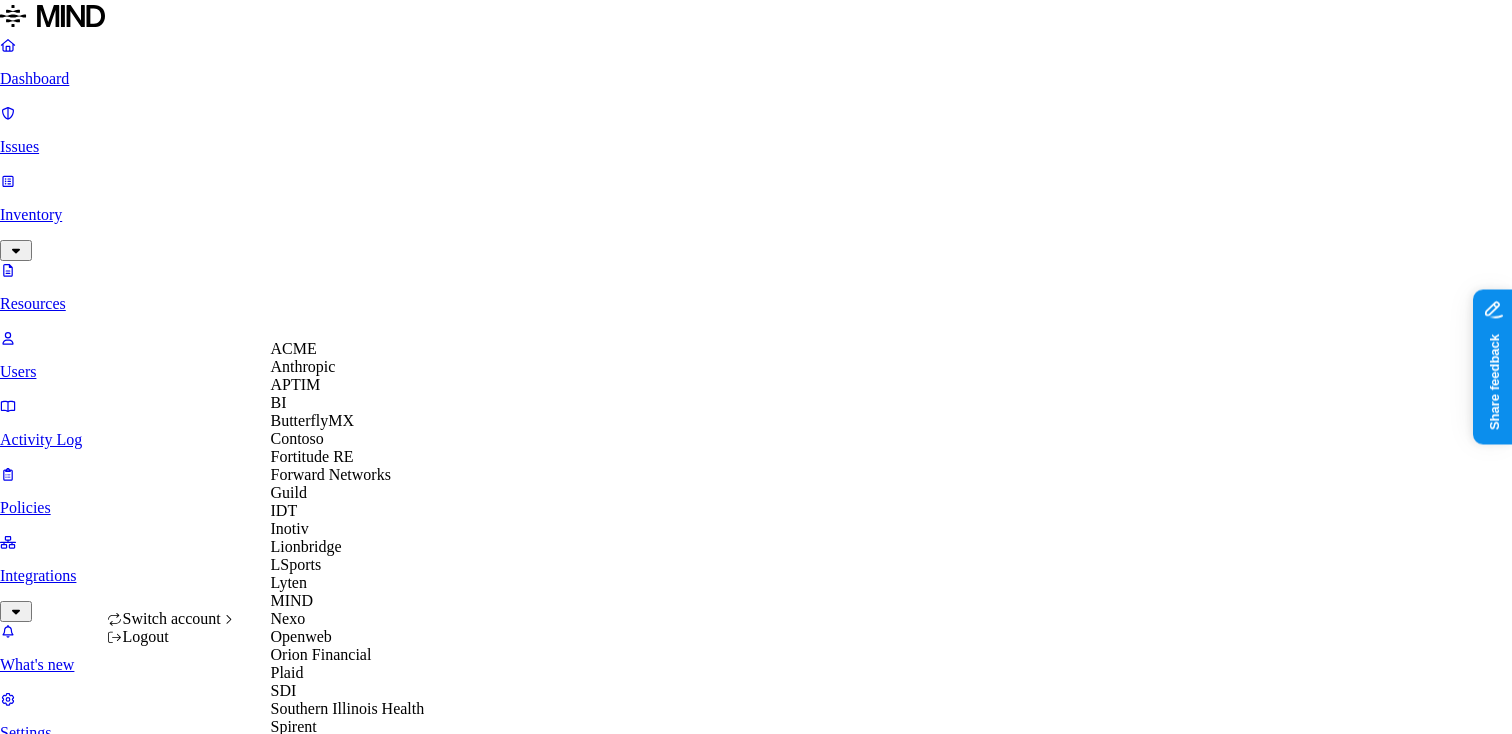 click on "APTIM" at bounding box center [348, 385] 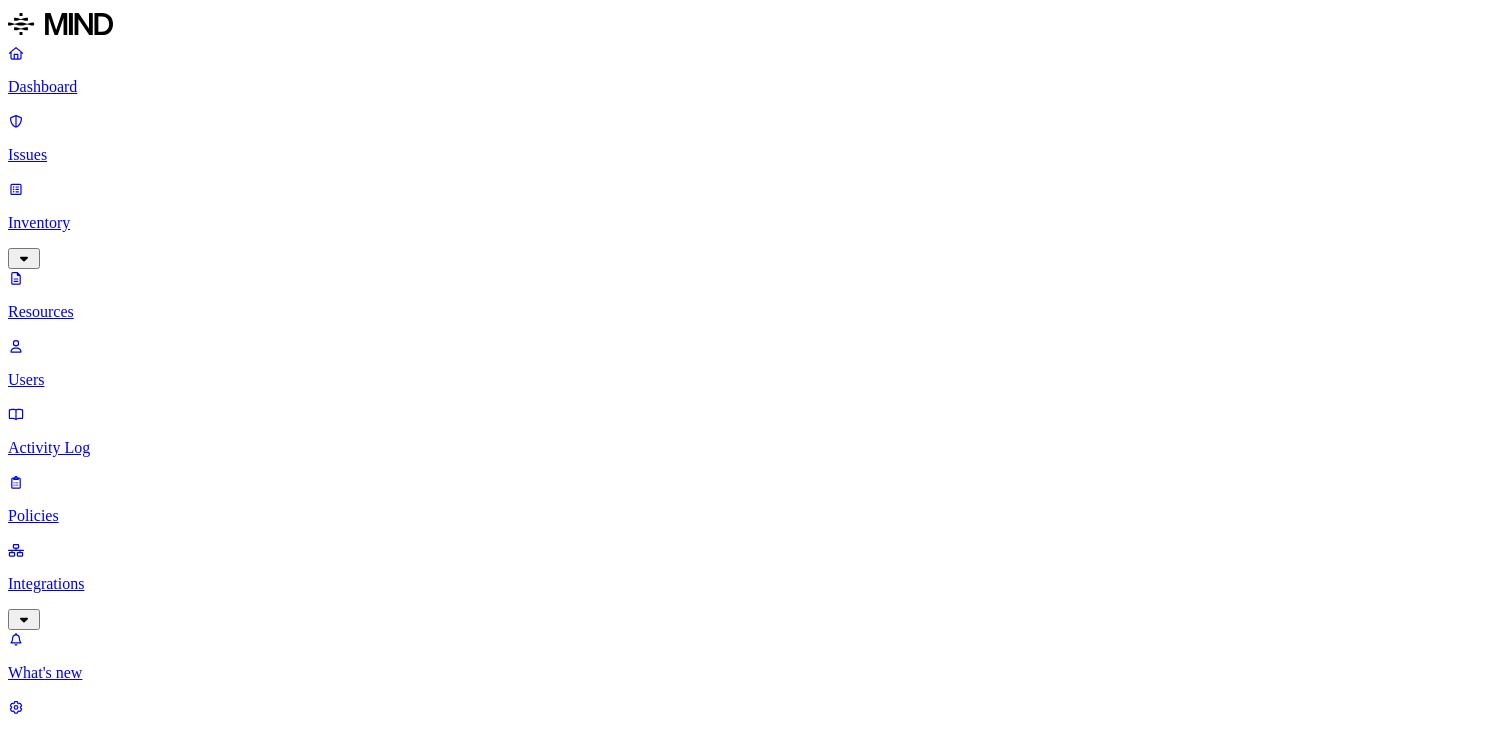 scroll, scrollTop: 0, scrollLeft: 0, axis: both 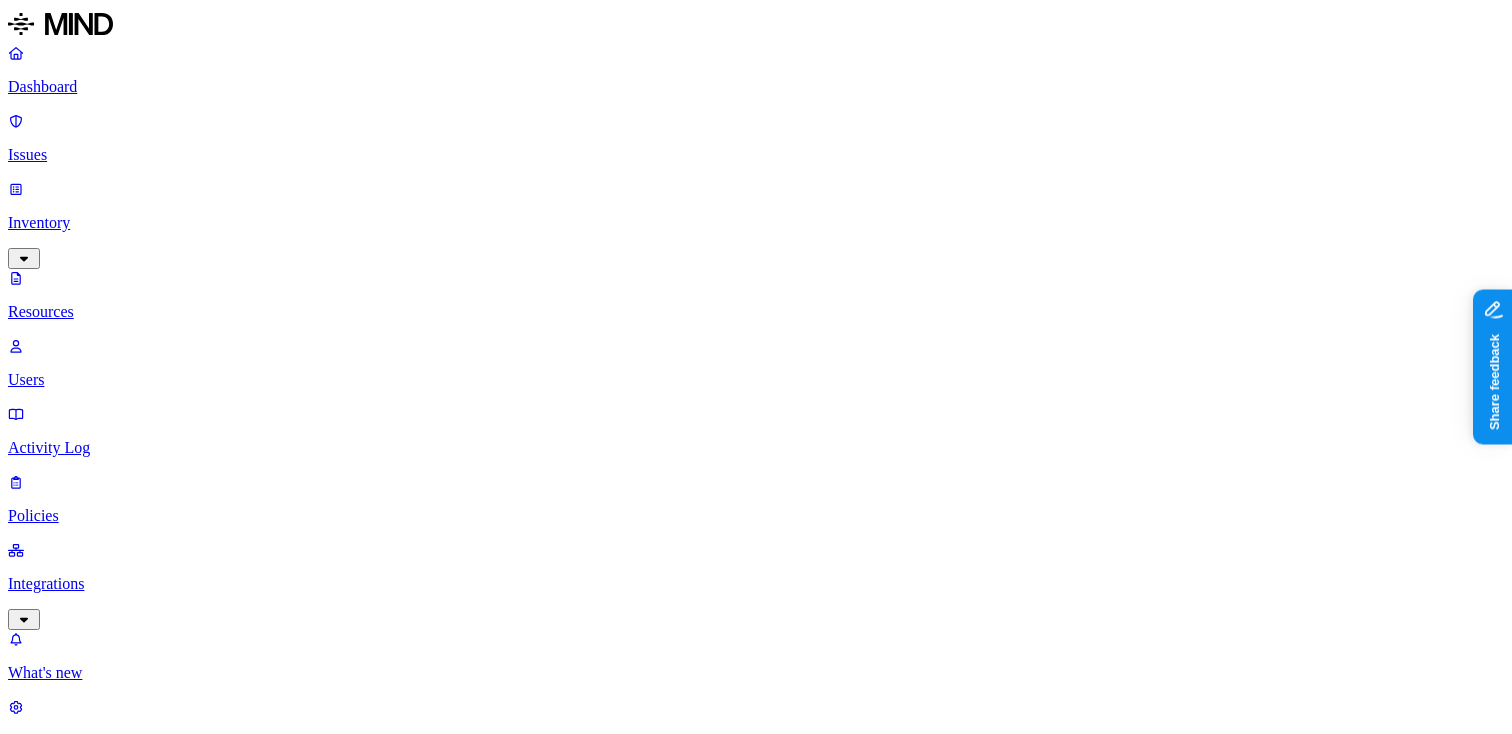 click on "Dashboard" at bounding box center (756, 87) 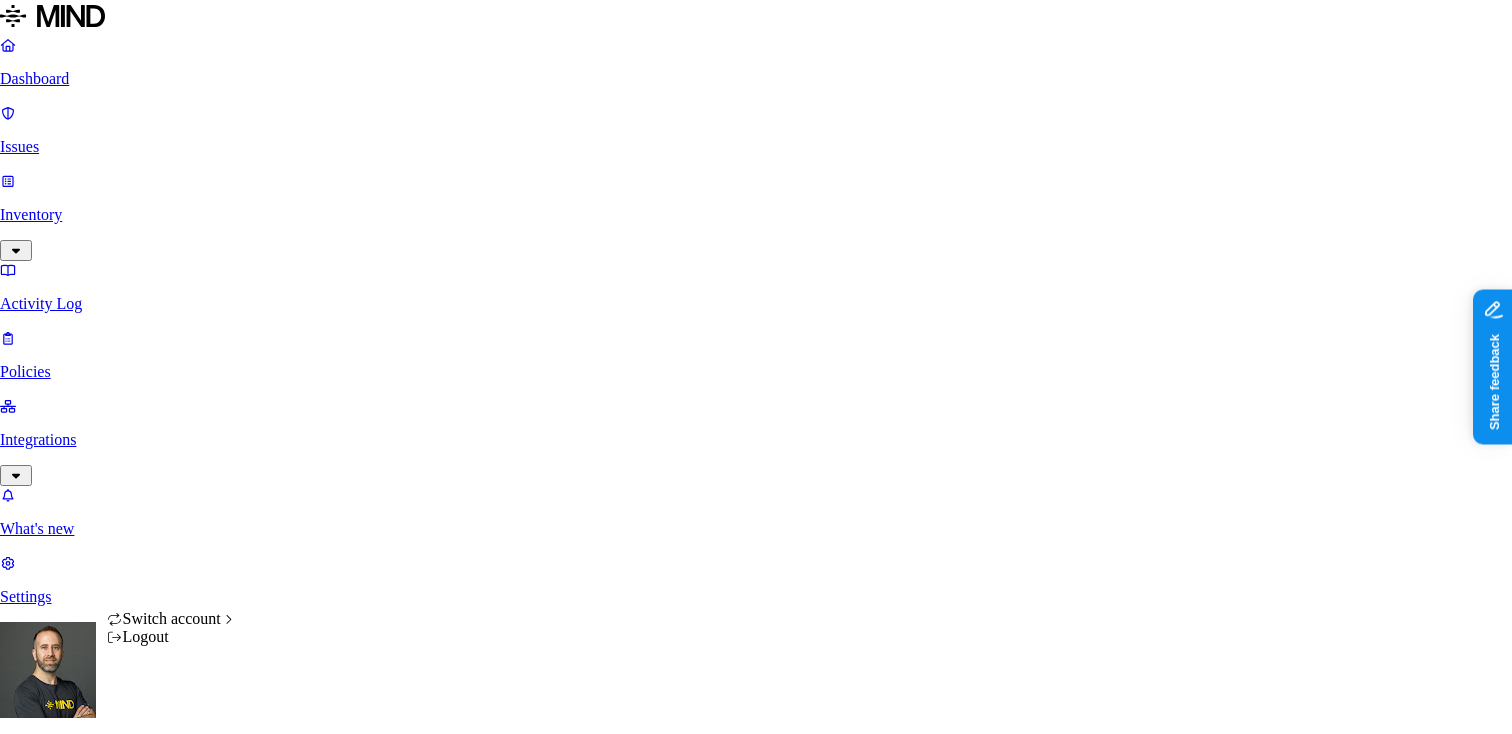 click on "APTIM Dashboard 0 Discovery Detection Prevention Last update: [HOUR]:[MINUTE] [AM/PM] Scanned resources 3.98M Resources by integration 3.64M APTIM O365 Integration 333K Denver FS Connector PII 789K Person Name 650K Email address 478K Phone number 428K Address 362K SSN 7.72K Date of birth 3.6K PCI 676 Credit card 674 Secrets 3.28K Password 3.13K AWS credentials 73 Encryption Key 73 OpenAI API Key 17 GCP credentials 3 Azure credentials 1 Other 66.3K Source code 65.5K CUI 870 Top resources with sensitive data Resource Sensitive records Owner Last access Store Support Contacts - FACILITIES FOLKS.xlsx Email address 5000 Person Name 492 Address 5000 Phone number 5000 [LAST NAME], [FIRST NAME] [MIDDLE INITIAL]. Jul [DAY], [YEAR], [HOUR]:[MINUTE] [AM/PM] Accounts Contacts and Leads and Contacts.xlsx Email address 5000 Person Name 709 Address 5000 Phone number 2490 [LAST NAME], [FIRST NAME] Past SEE Customers.csv Email address 5000 Individual Taxpayer Identification 2 Person Name 1944" at bounding box center [756, 1582] 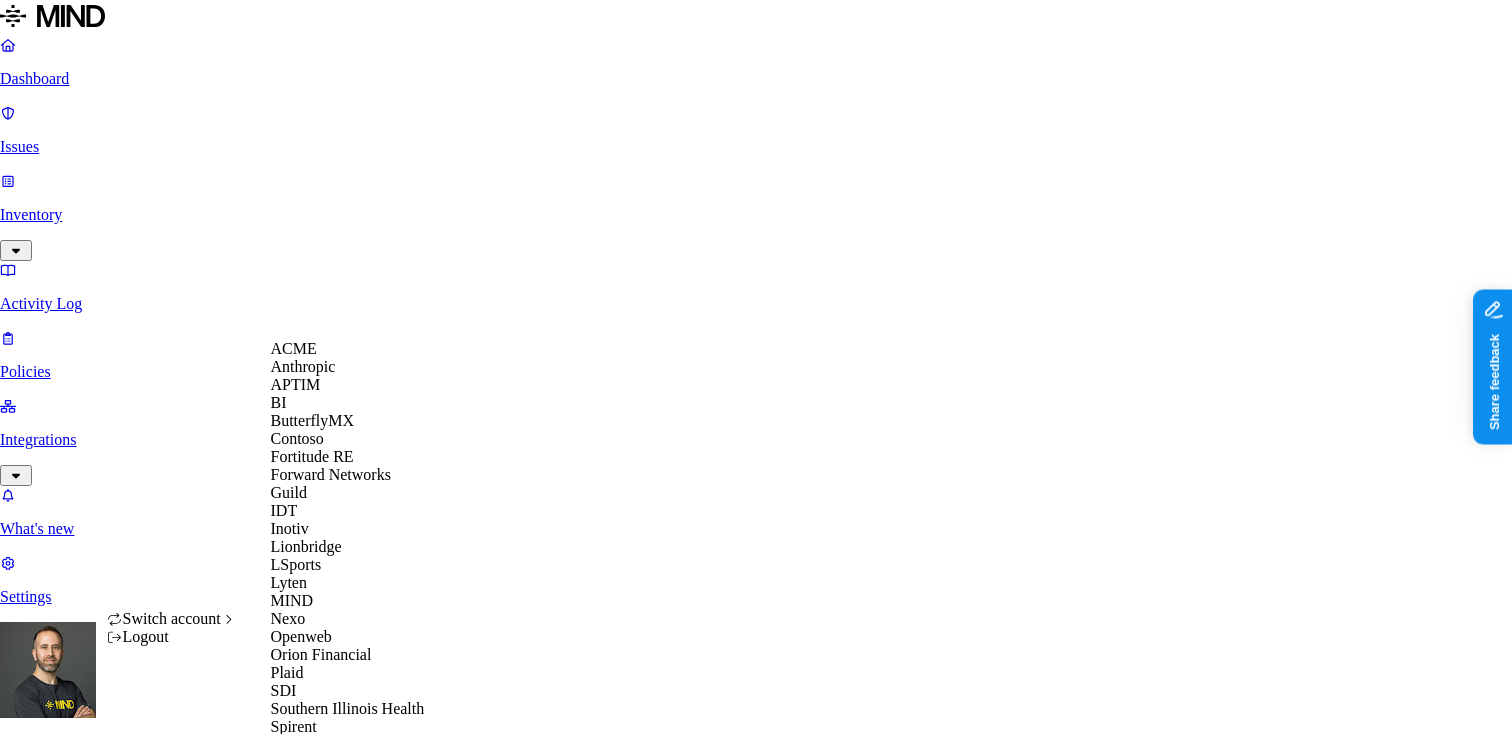 scroll, scrollTop: 582, scrollLeft: 0, axis: vertical 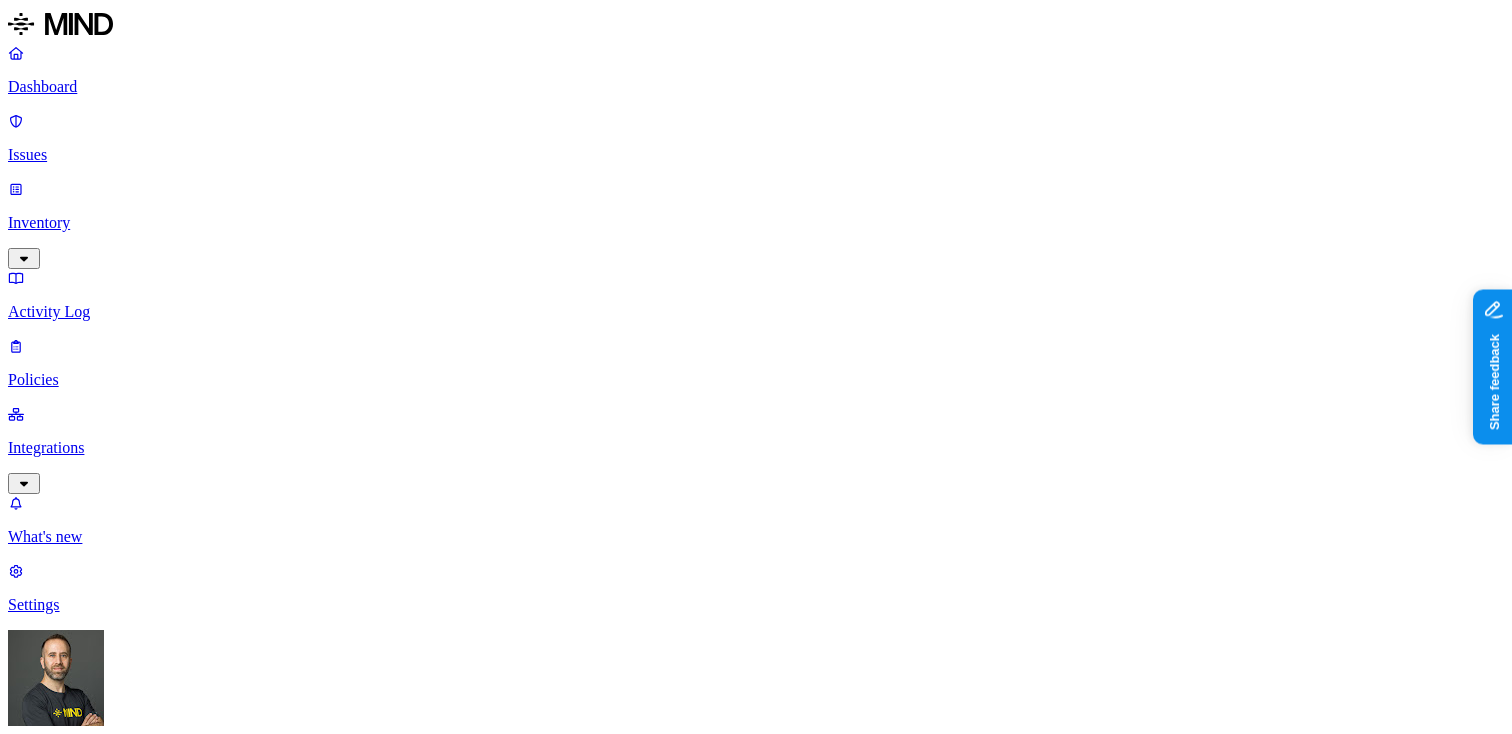 click 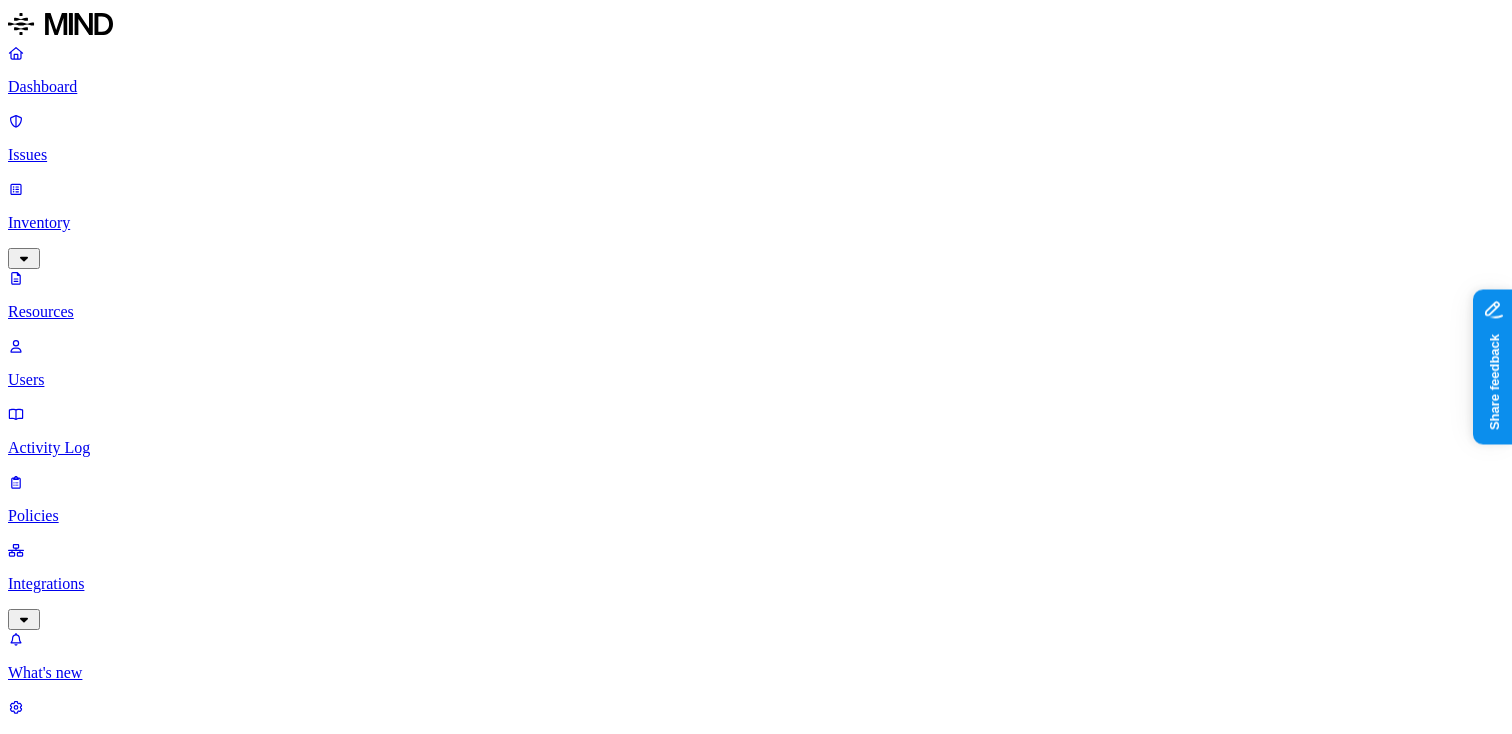 click on "Dashboard" at bounding box center [756, 87] 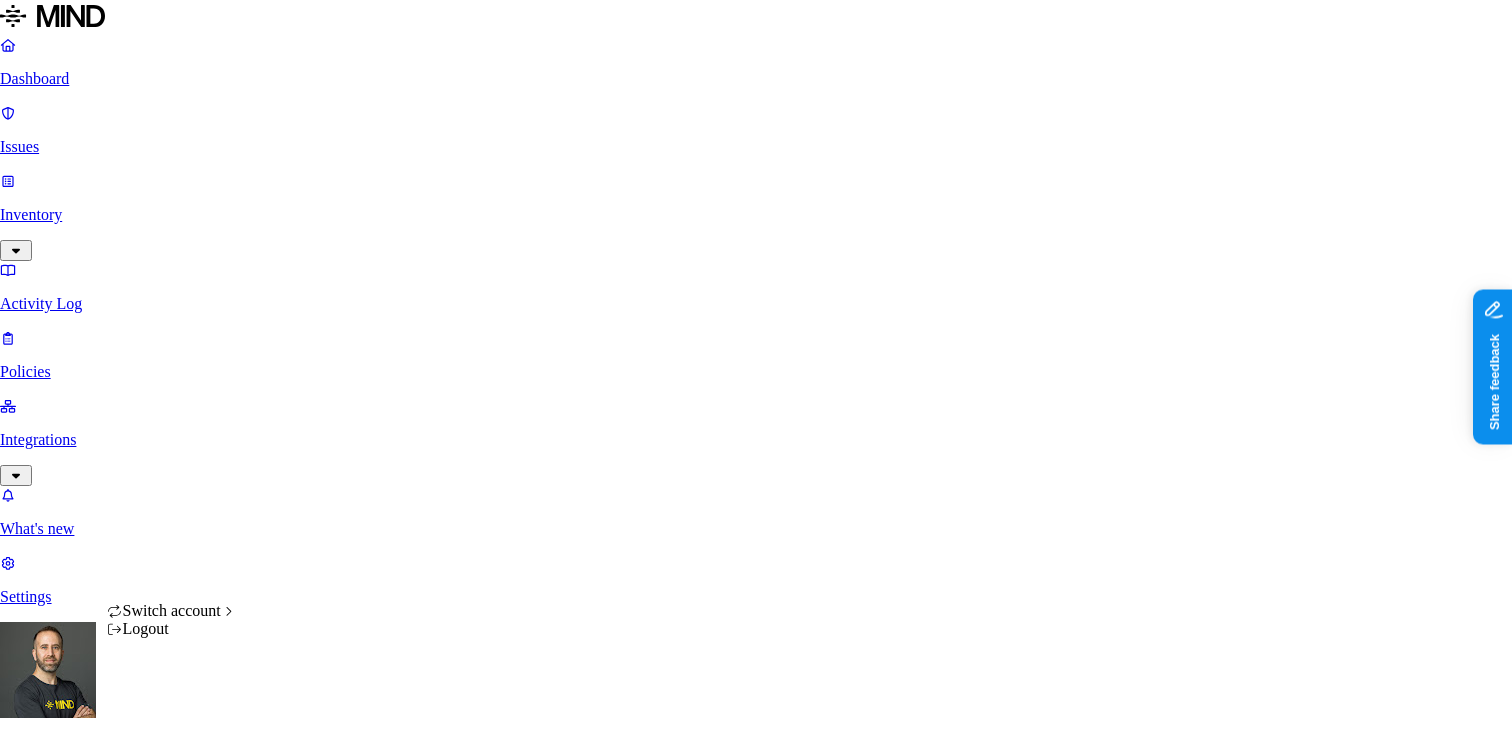 click on "Dashboard Issues Inventory Activity Log Policies Integrations What's new 1 Settings [FIRST] [LAST] Southern Illinois Health Dashboard 0 Discovery Detection Prevention Last update: [TIME] Scanned resources [NUMBER] Resources by integration [NUMBER] SIH1 O365 PII [NUMBER] Person Name [NUMBER] Address [NUMBER] Email address [NUMBER] Phone number [NUMBER] Medical Record Number [NUMBER] Date of birth [NUMBER] PCI [NUMBER] Credit card [NUMBER] Secrets [NUMBER] Password [NUMBER] Encryption Key [NUMBER] Other [NUMBER] Source code [NUMBER] Top resources with sensitive data Resource Sensitive records Owner Last access Census review for Wellness Analysis.xlsx SSN [NUMBER] Email address [NUMBER] Person Name [NUMBER] Address [NUMBER] Phone number [NUMBER] Medical record number [NUMBER] [FIRST] [LAST] Census [MONTH]-[DAY]-[YEAR].xlsx Email address [NUMBER] Individual Taxpayer Identification [NUMBER] Person Name [NUMBER] Address [NUMBER] Phone number [NUMBER] Medical record number [NUMBER] [FIRST] [LAST] Employee_Census_Benefit_[YEAR]-[MONTH]-[DAY]@[TIME] - review for active enrollments as of [MONTH]-[DAY]-[YEAR].xlsx SSN [NUMBER] Email address [NUMBER] Person Name [NUMBER] Address SSN" at bounding box center (756, 1560) 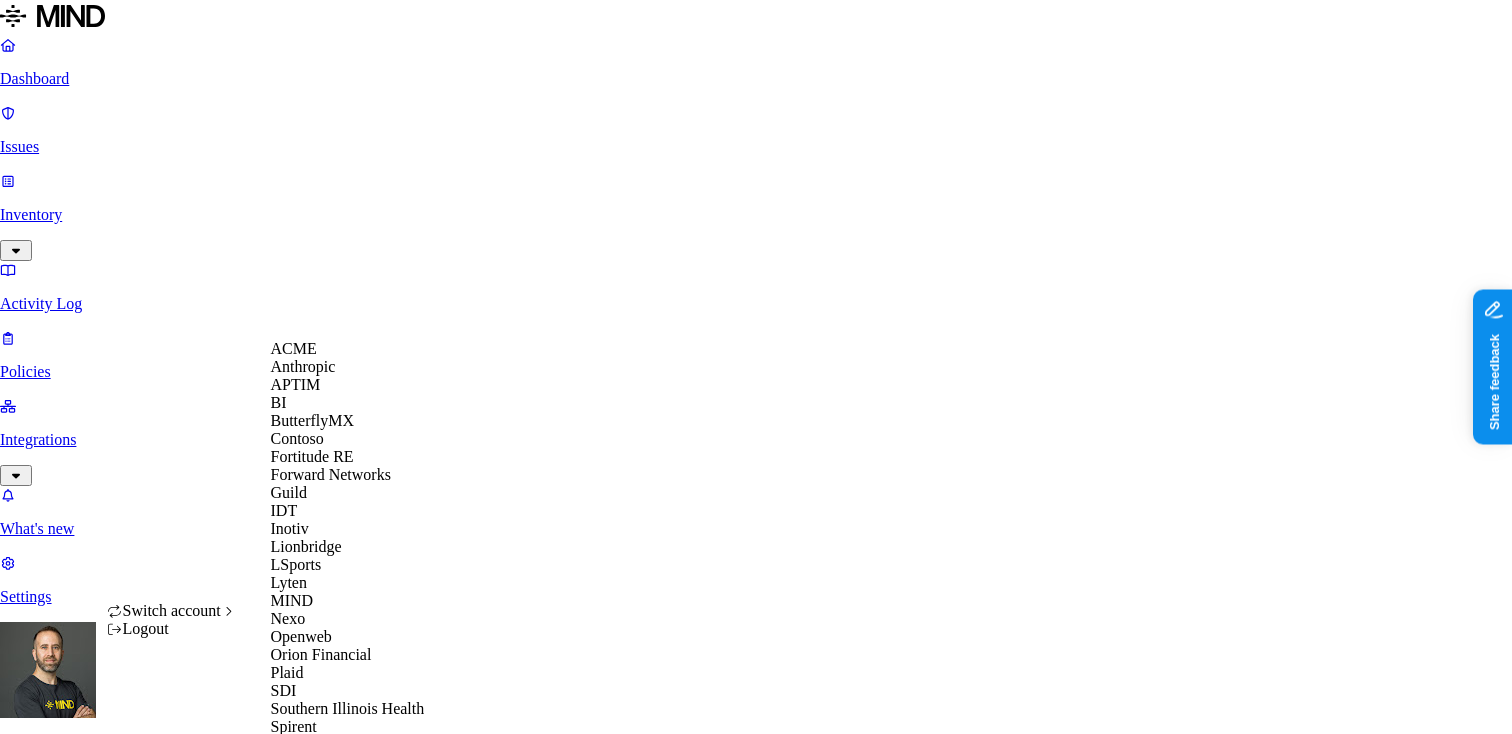 click on "ACME" at bounding box center (348, 349) 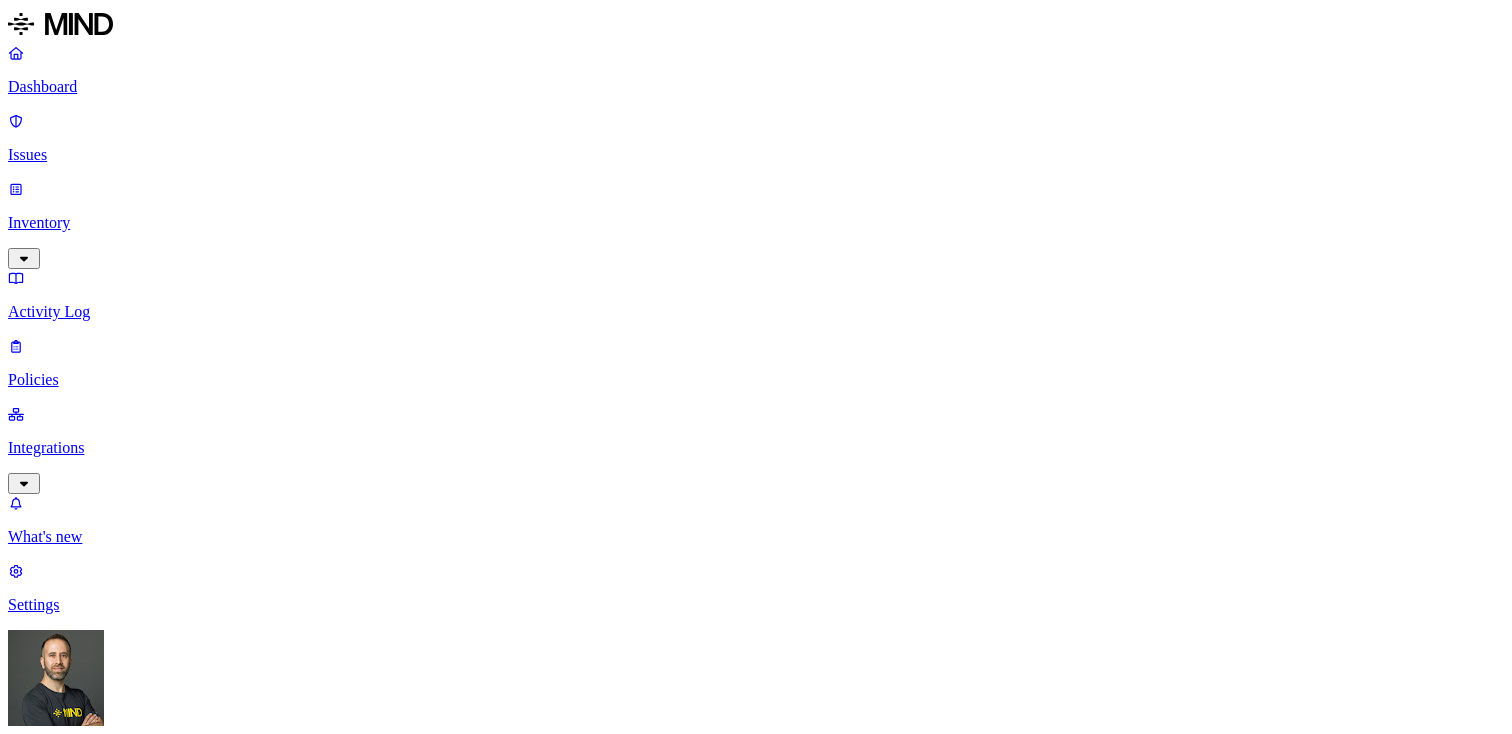 scroll, scrollTop: 0, scrollLeft: 0, axis: both 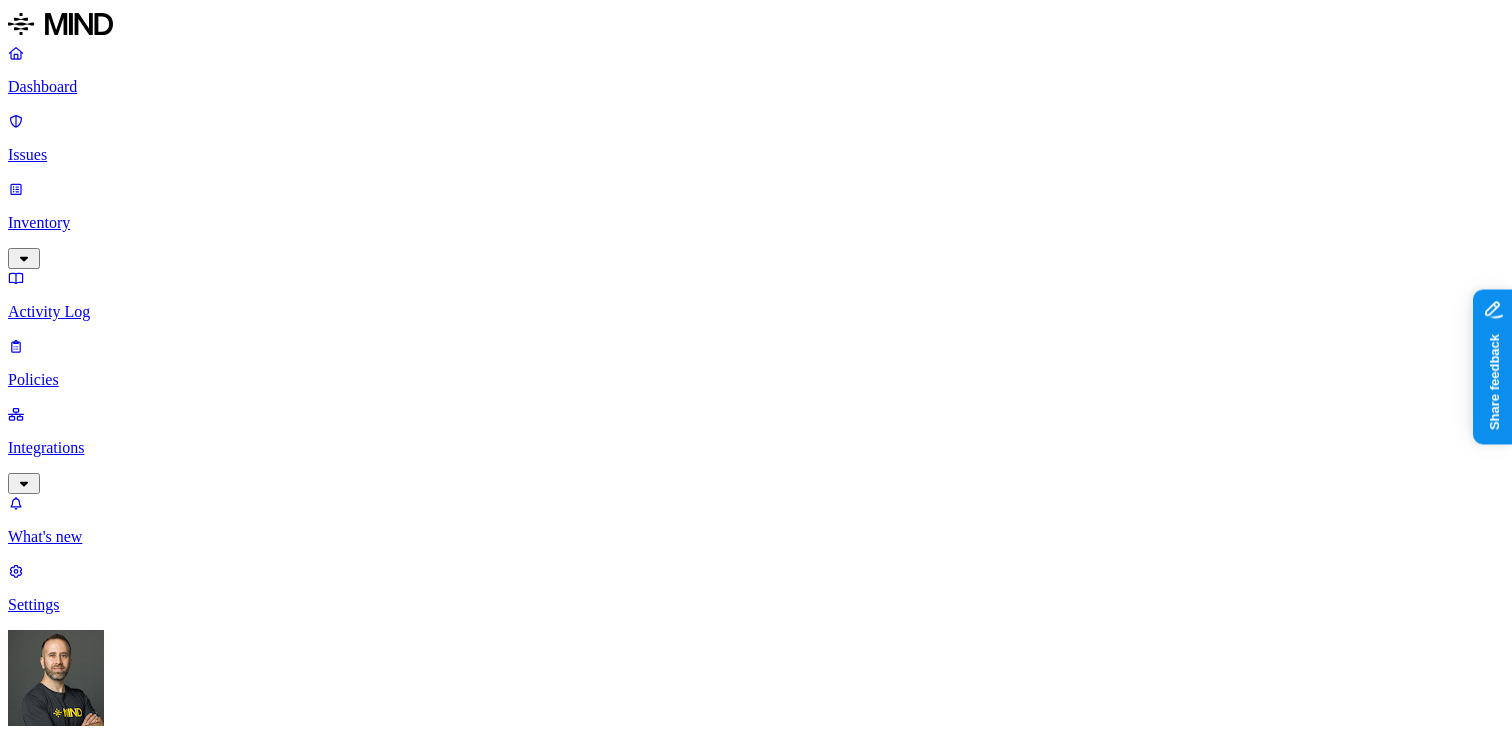 click on "Issues" at bounding box center [756, 155] 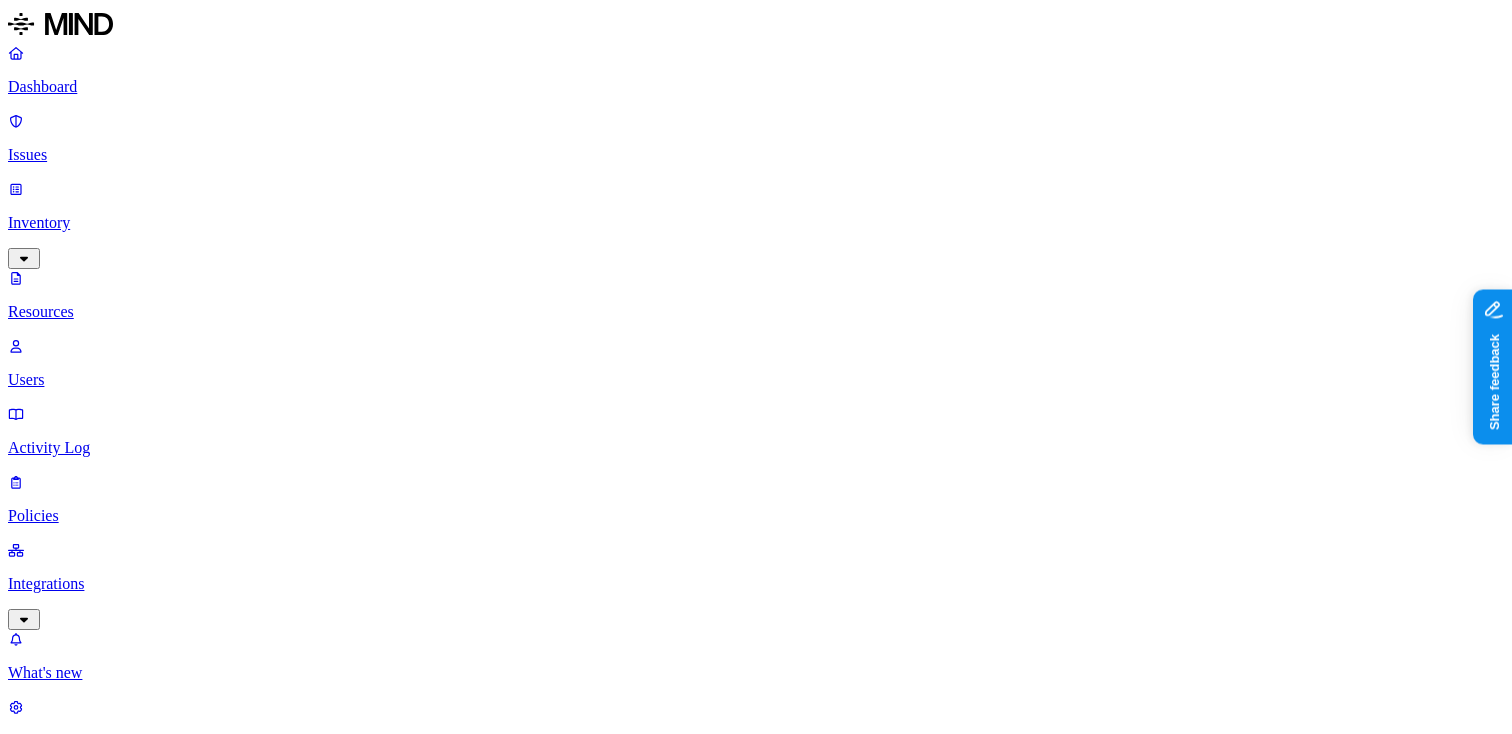 click on "Activity Log" at bounding box center [756, 448] 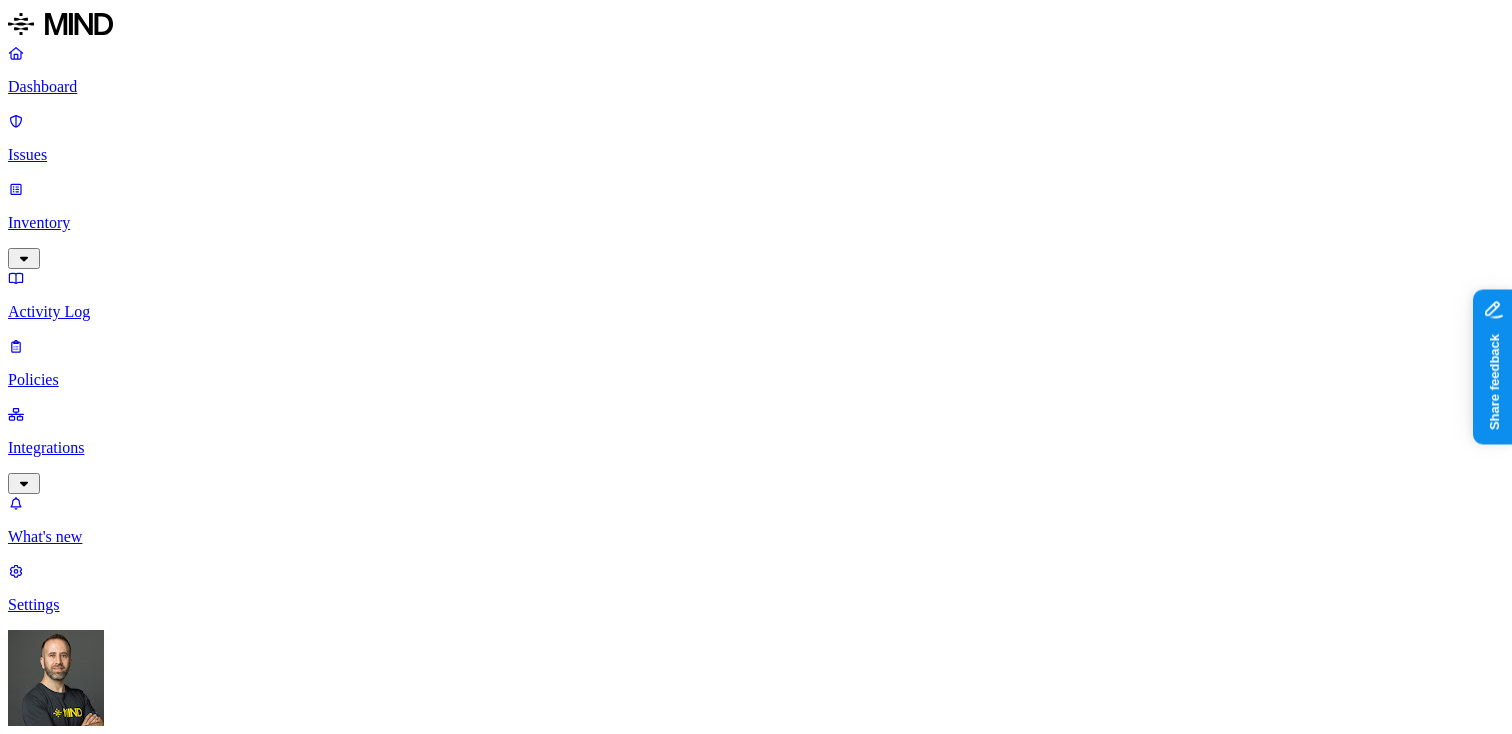 click on "Integrations" at bounding box center [756, 448] 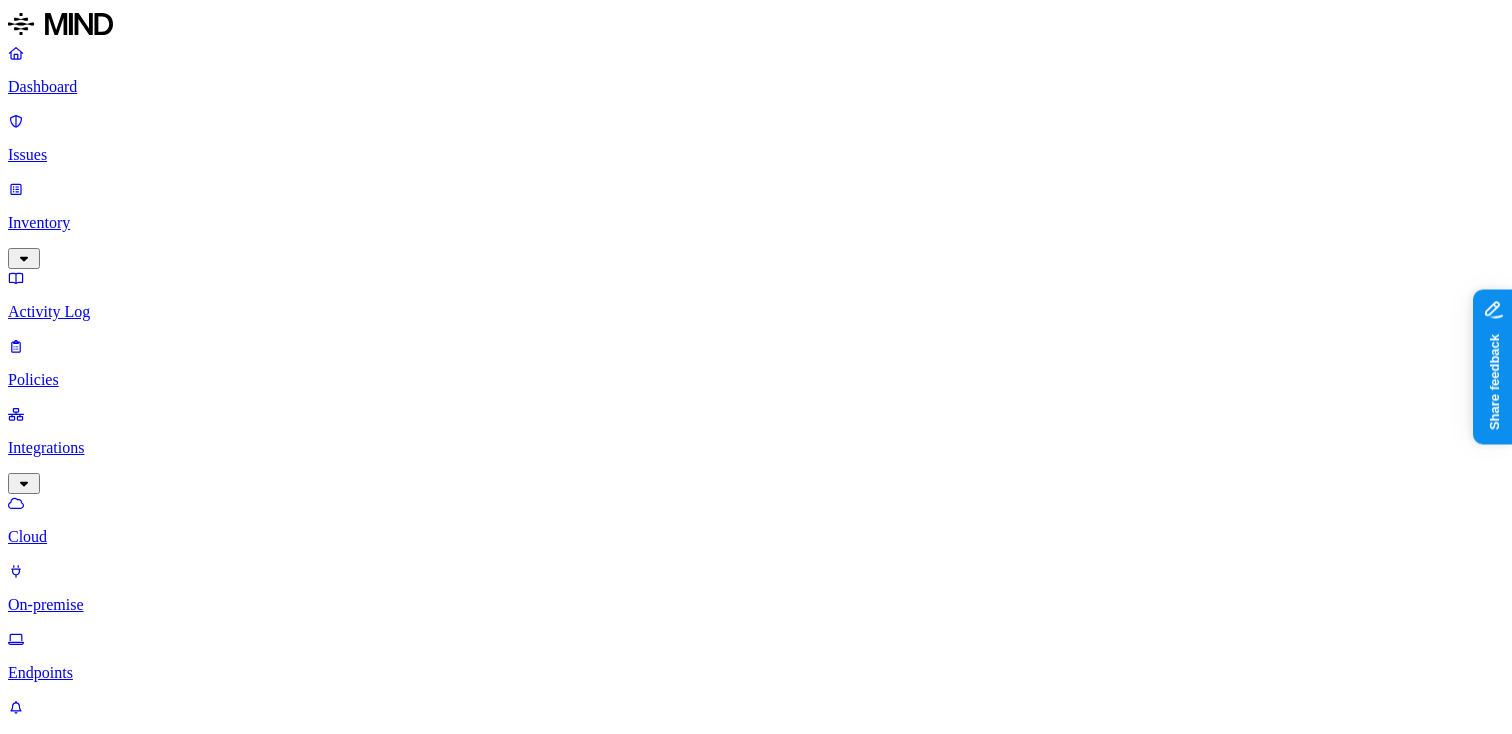 click on "Endpoints" at bounding box center (756, 673) 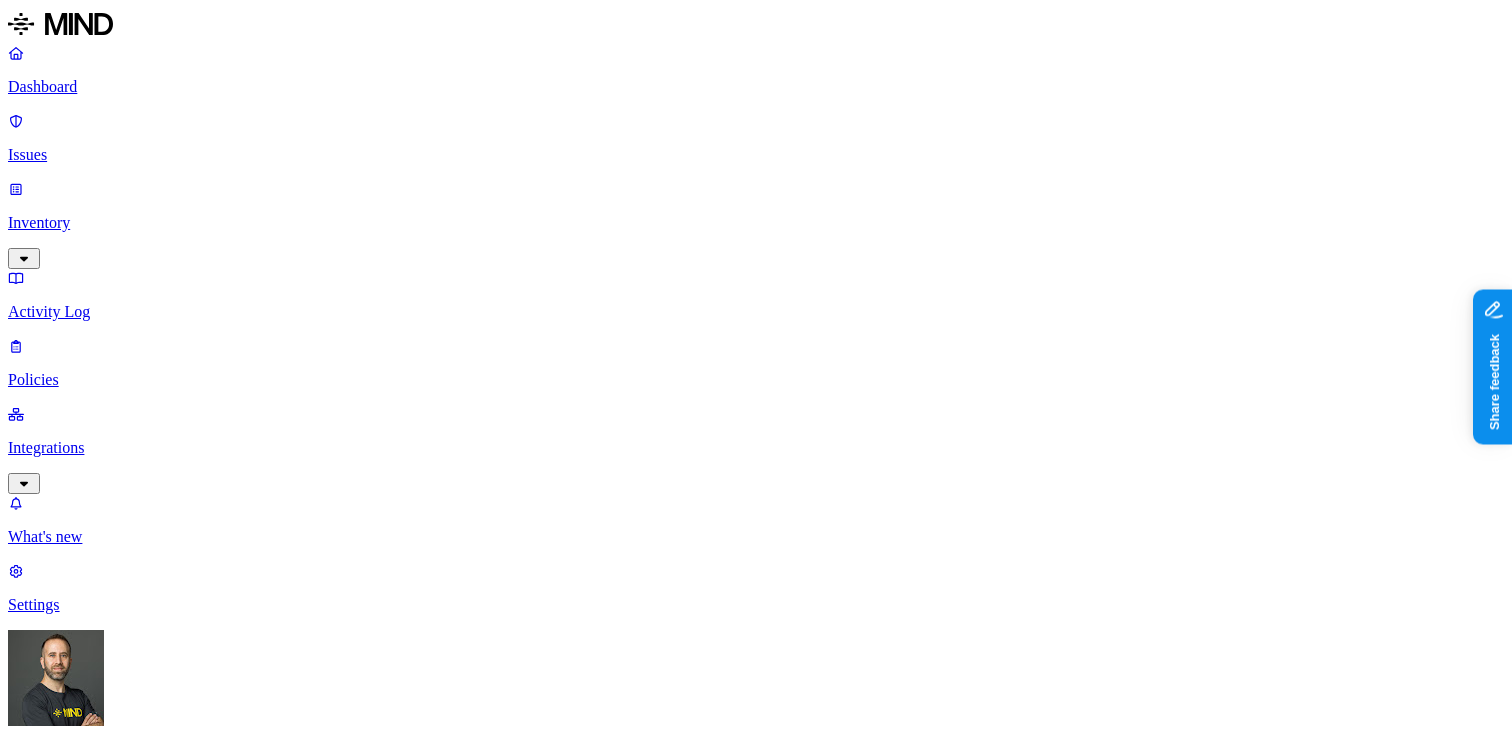 click on "Inventory" at bounding box center (756, 223) 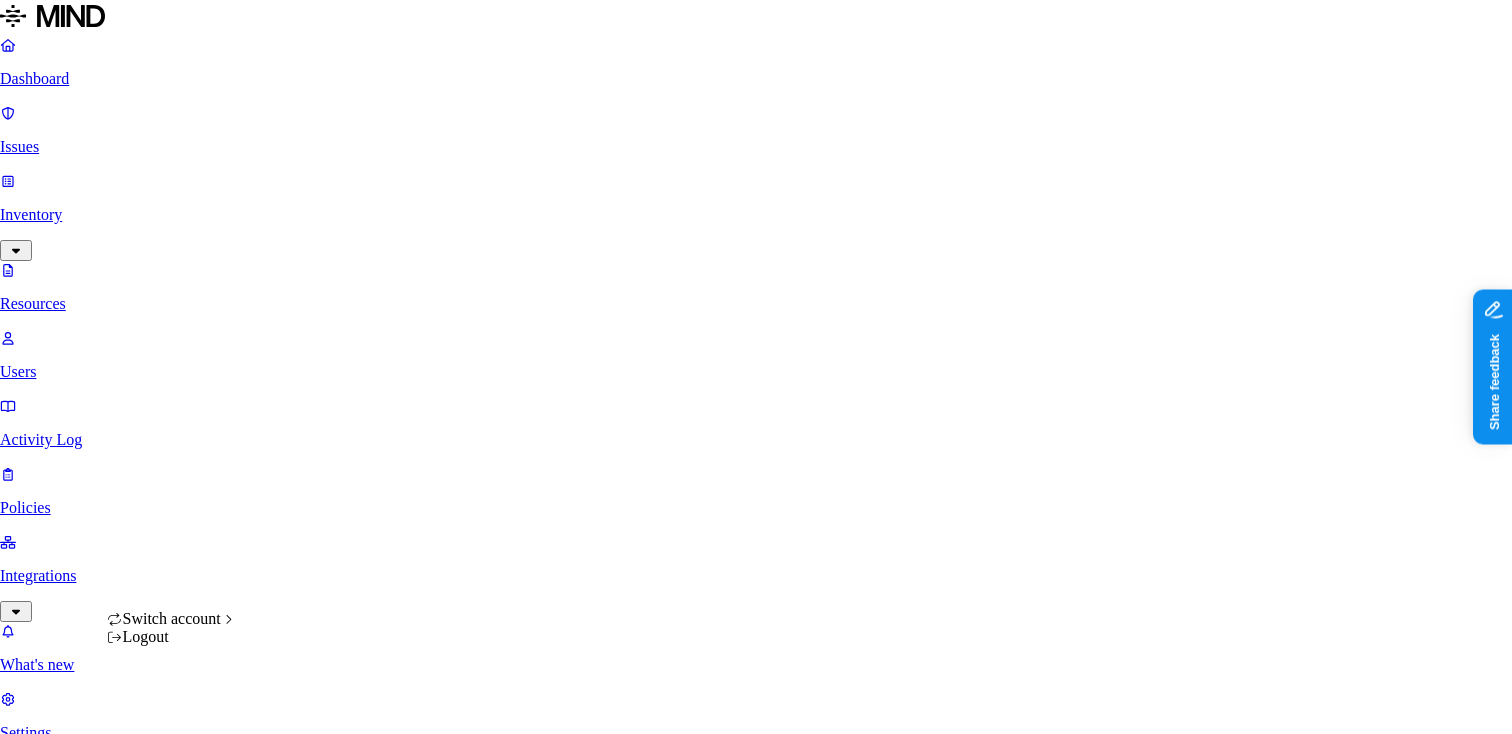 click on "Dashboard Issues Inventory Resources Users Activity Log Policies Integrations What's new 1 Settings [FIRST] [LAST] ACME Resources Kind File type Classification Category Data types Labels Access Last access Drive name Encrypted 2,859 Resources Kind Resource Classification Category Access Last access time Full path labels workflow test of audit.docx – – Internal 1 [DATE], [TIME] [FIRST] [LAST] my_medical_record_export.pdf PII / PHI 4 – Internal 1 [DATE], [TIME] [EMAIL]/Personal files sensetive.txt PCI 1 – – – [FIRST] [FIRST] & [FIRST] test – – – – [FIRST]/Overview test please work – – – – My Kanban Project/KAN-1 b.txt – – – – [FIRST]-project-test/APT-7 iban.txt PII / PHI 1 – – – [FIRST]-project-test/APT-7/APT-8 New sub issue 2 add app id test – – – – [FIRST]-project-test/APT-7/APT-9 New sub issue add app id test – – – – [FIRST]-project-test/APT-7/APT-8 New issue add app id test – – – – [FIRST]-project-test/APT-7 – –" at bounding box center [756, 4856] 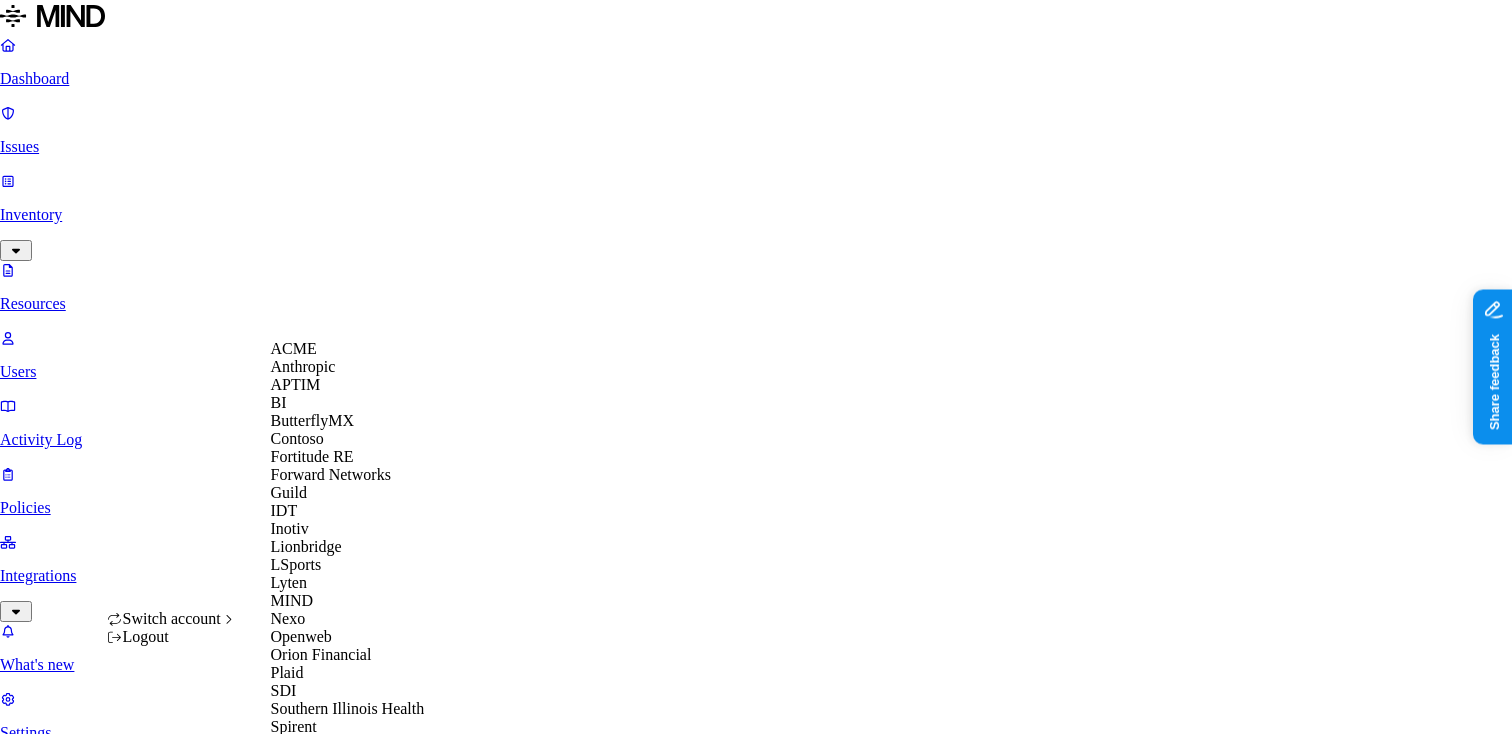 click on "Dashboard Issues Inventory Resources Users Activity Log Policies Integrations What's new 1 Settings [FIRST] [LAST] ACME Resources Kind File type Classification Category Data types Labels Access Last access Drive name Encrypted 2,859 Resources Kind Resource Classification Category Access Last access time Full path labels workflow test of audit.docx – – Internal 1 [DATE], [TIME] [FIRST] [LAST] my_medical_record_export.pdf PII / PHI 4 – Internal 1 [DATE], [TIME] [EMAIL]/Personal files sensetive.txt PCI 1 – – – [FIRST] [FIRST] & [FIRST] test – – – – [FIRST]/Overview test please work – – – – My Kanban Project/KAN-1 b.txt – – – – [FIRST]-project-test/APT-7 iban.txt PII / PHI 1 – – – [FIRST]-project-test/APT-7/APT-8 New sub issue 2 add app id test – – – – [FIRST]-project-test/APT-7/APT-9 New sub issue add app id test – – – – [FIRST]-project-test/APT-7/APT-8 New issue add app id test – – – – [FIRST]-project-test/APT-7 – –" at bounding box center [756, 4856] 